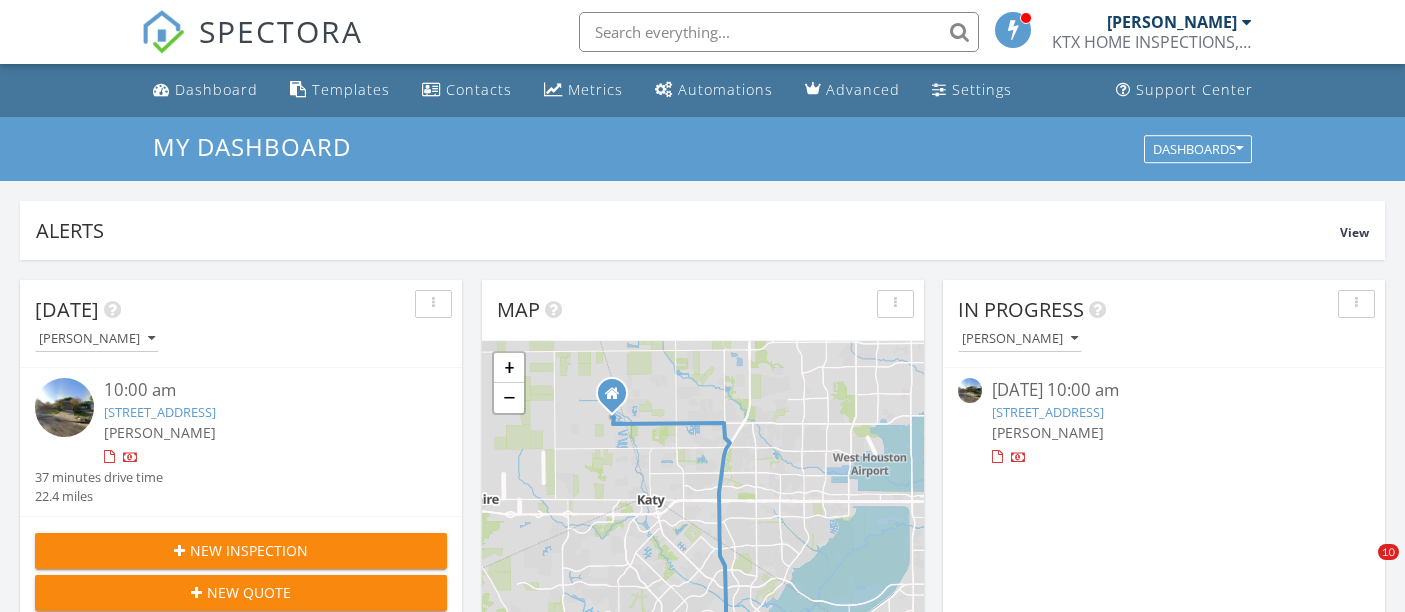 scroll, scrollTop: 333, scrollLeft: 0, axis: vertical 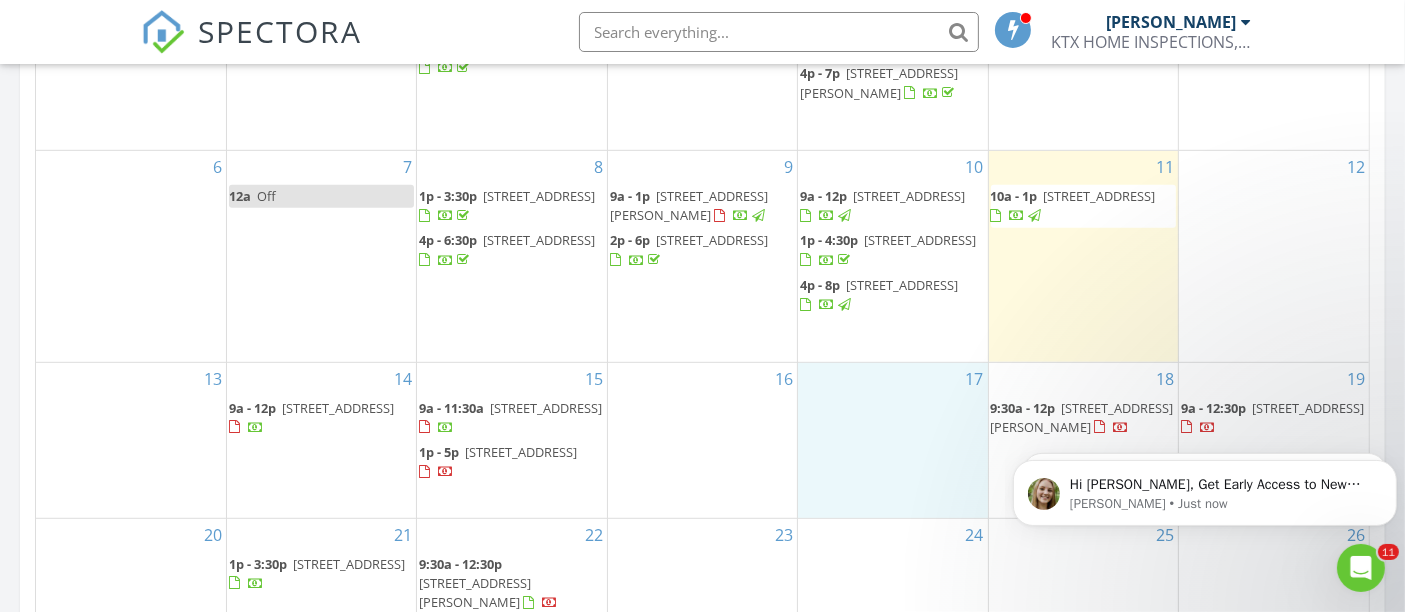 click on "17" at bounding box center (892, 440) 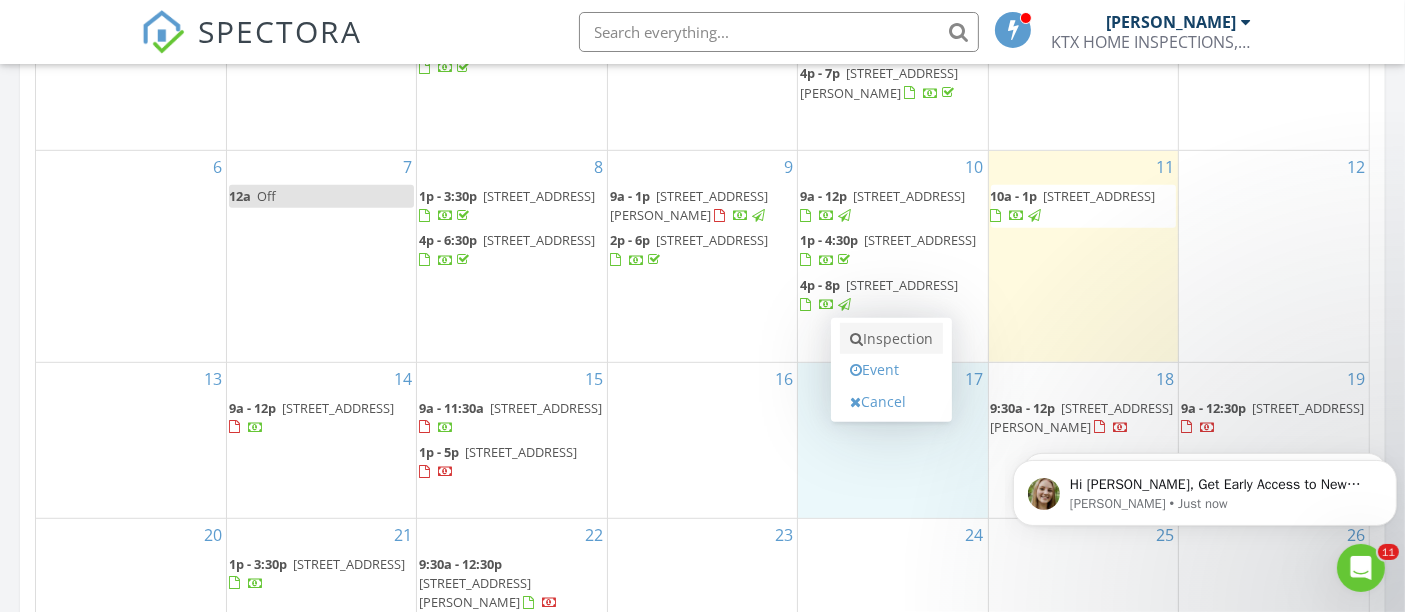 click on "Inspection" at bounding box center (891, 339) 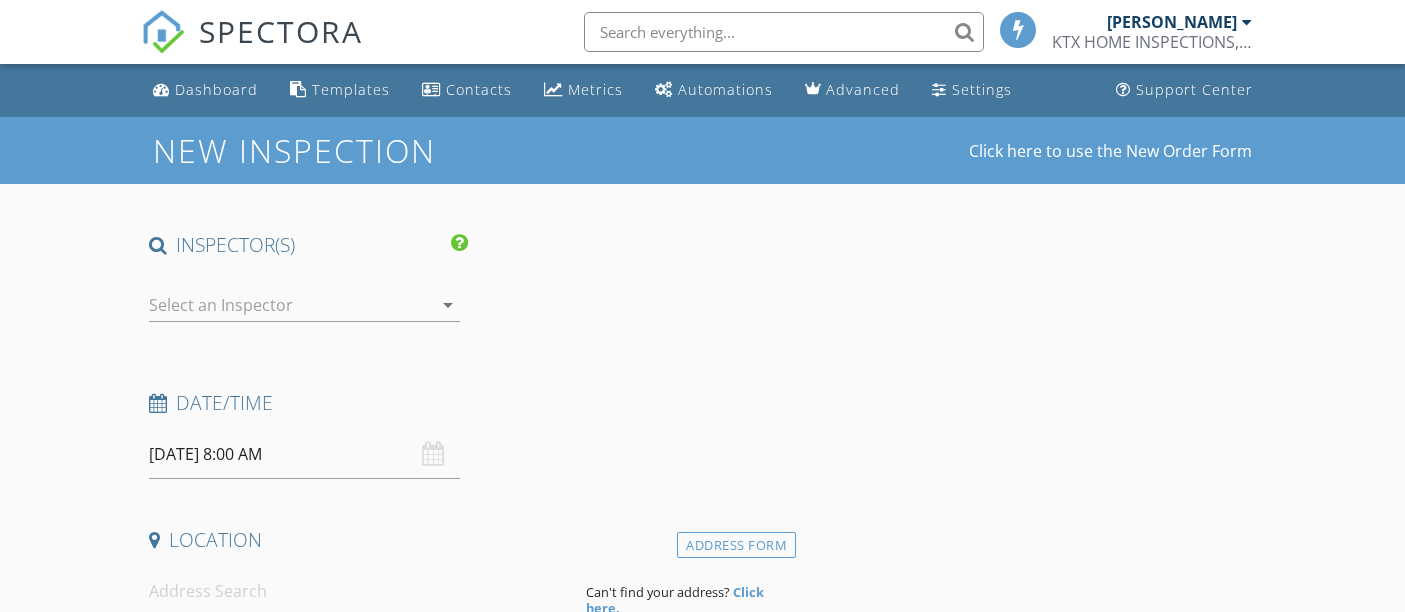 select on "6" 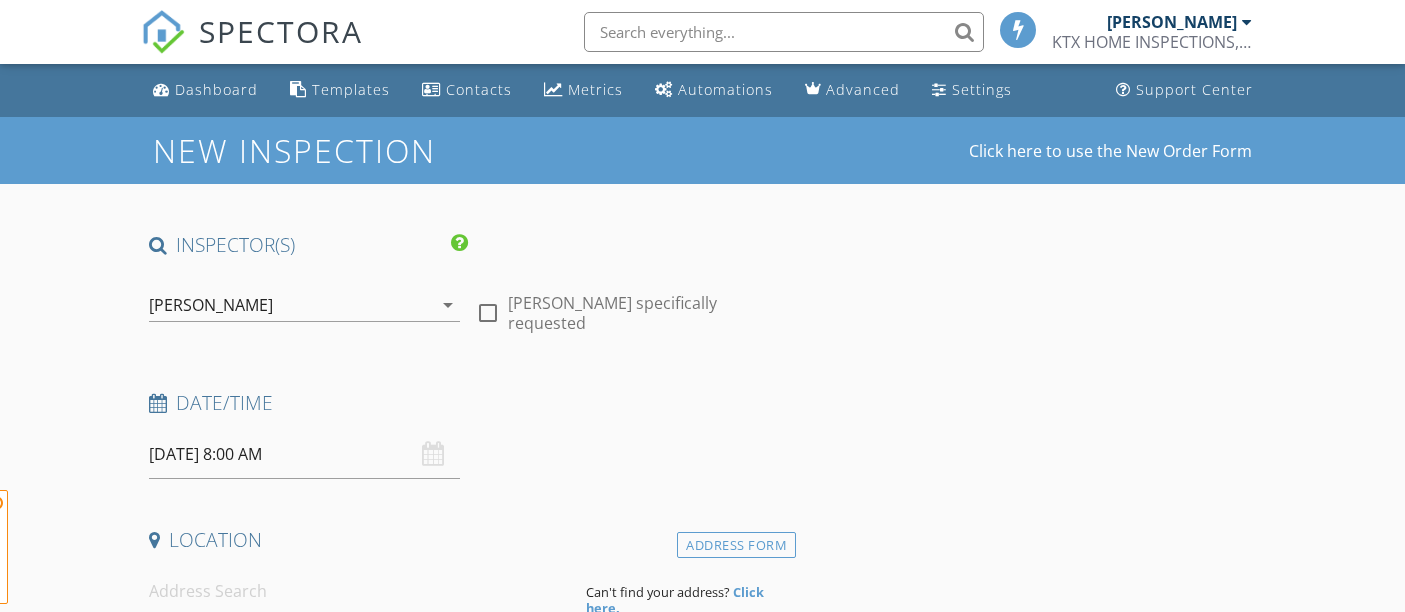 scroll, scrollTop: 0, scrollLeft: 0, axis: both 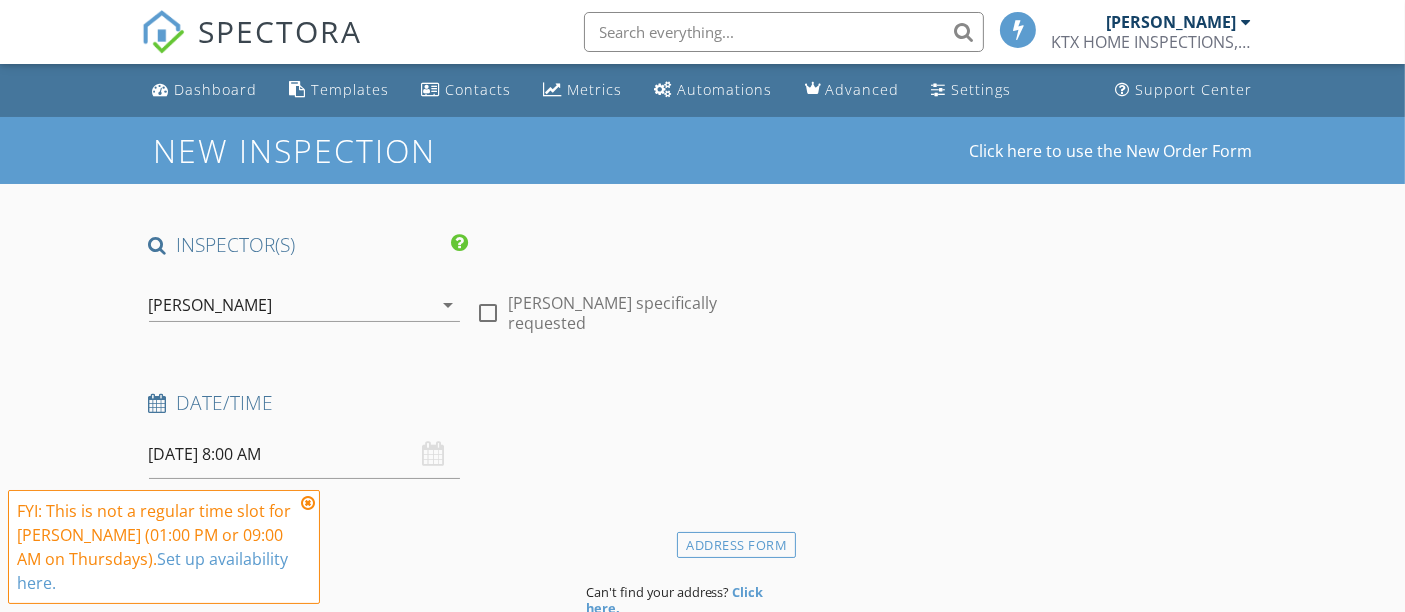 click at bounding box center (488, 313) 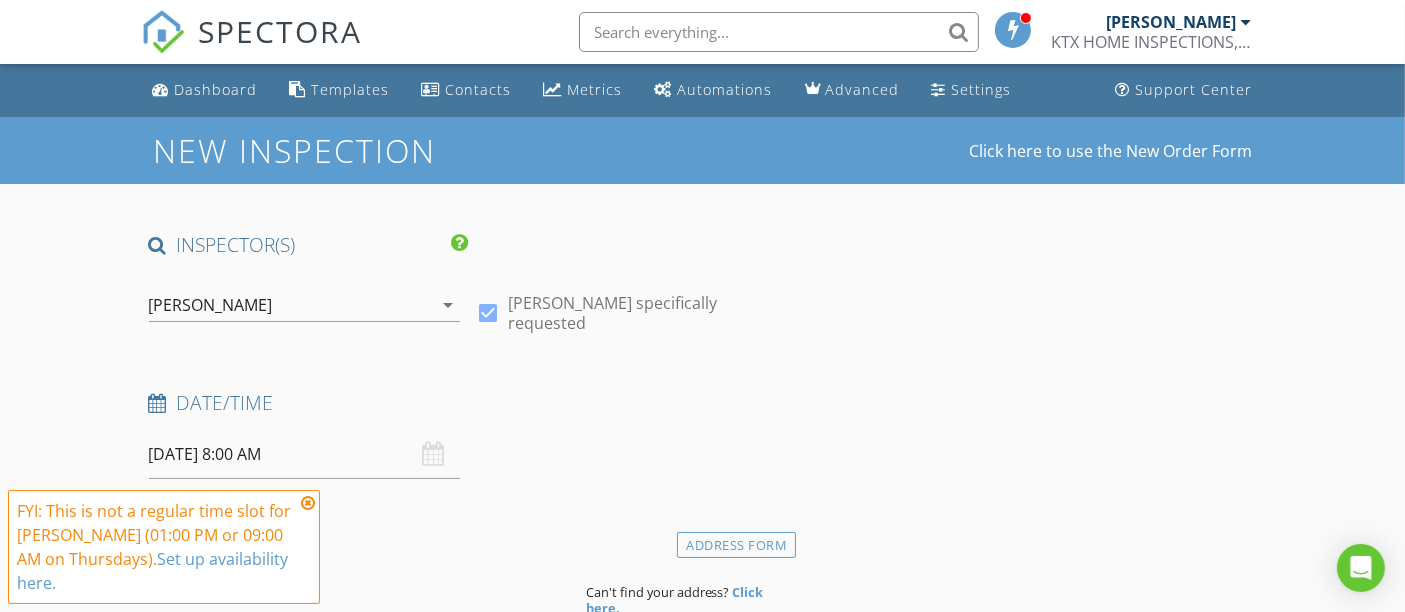 click at bounding box center (308, 503) 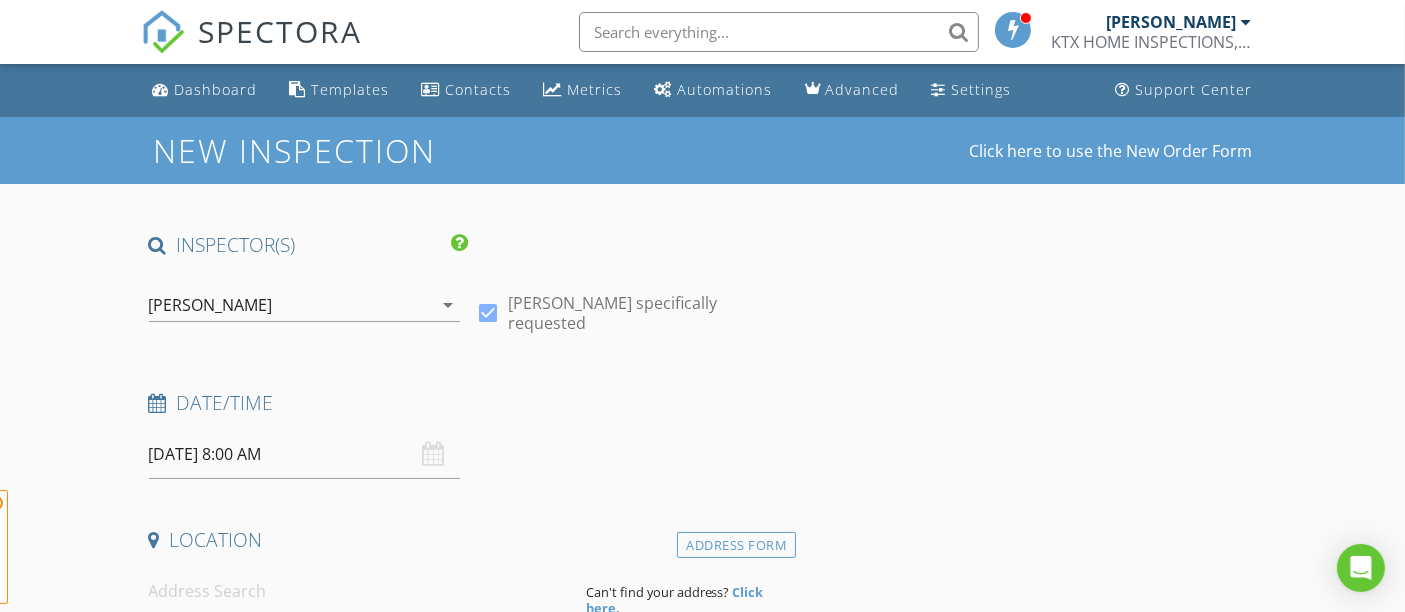 click on "07/17/2025 8:00 AM" at bounding box center (305, 454) 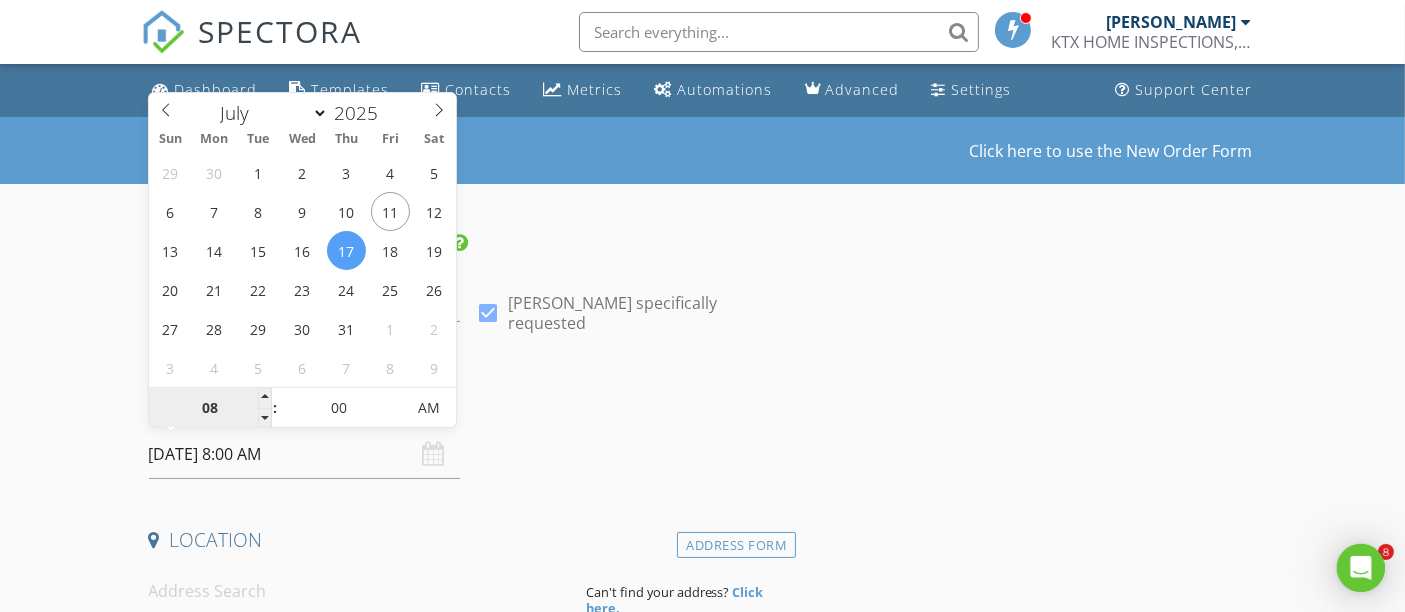 scroll, scrollTop: 0, scrollLeft: 0, axis: both 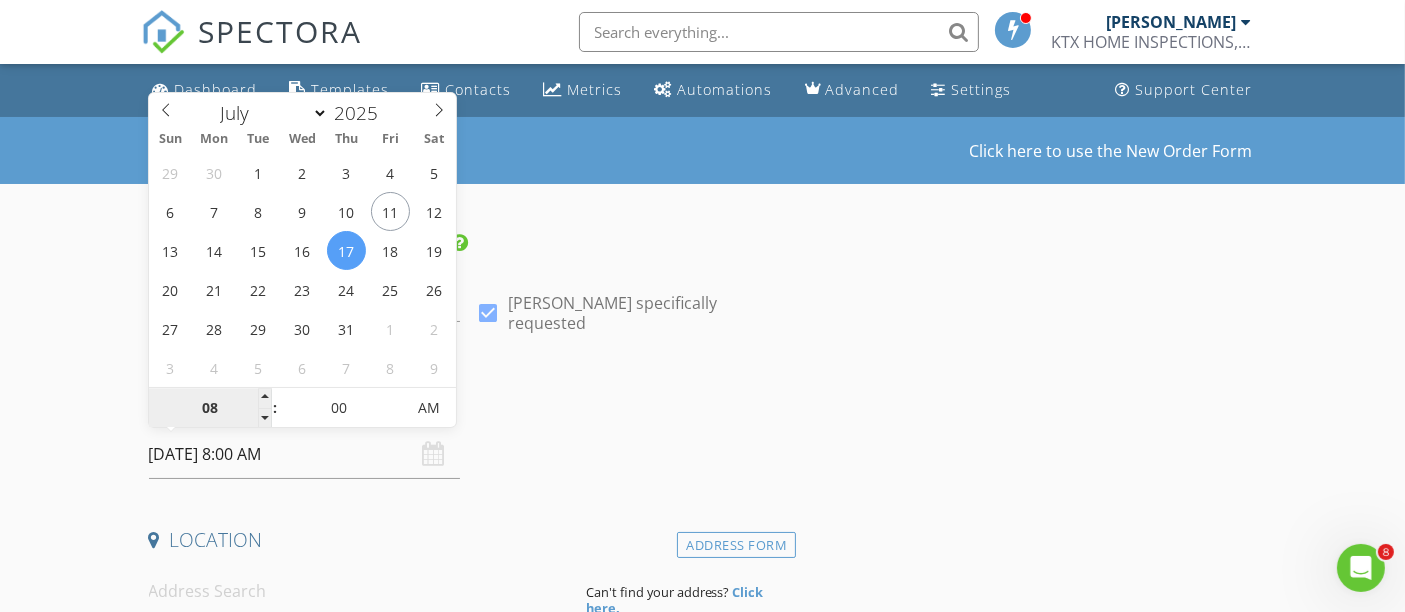 click on "08" at bounding box center (210, 409) 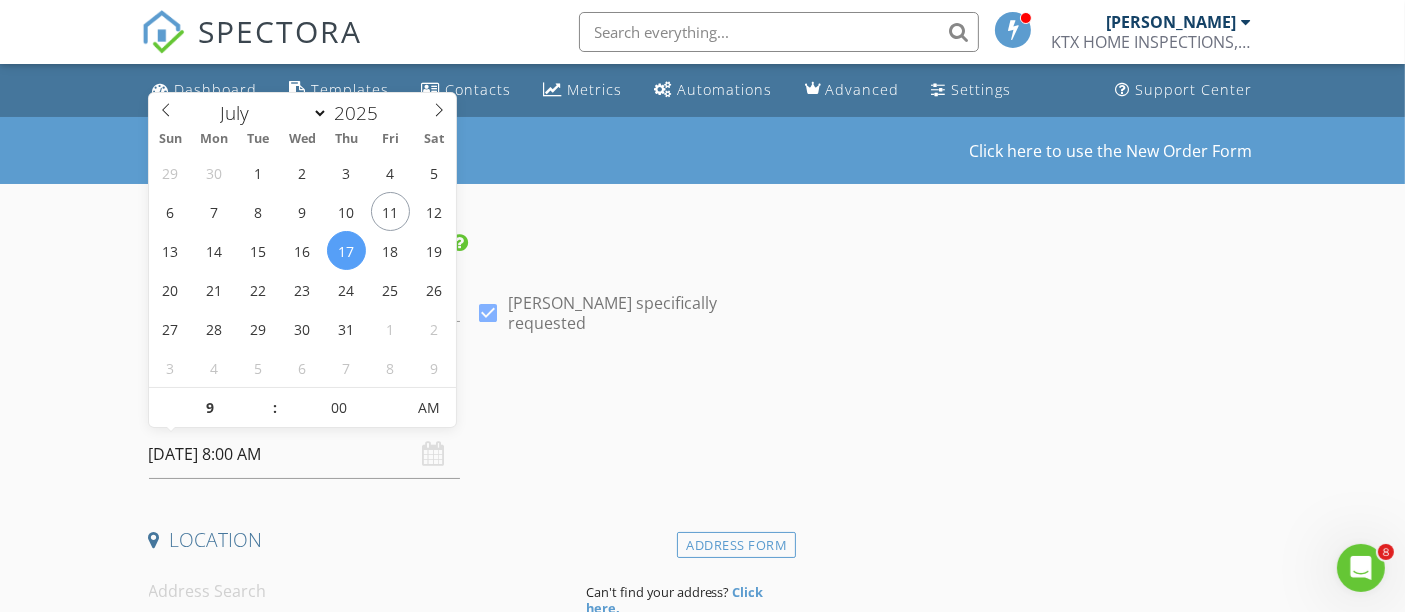 type on "07/17/2025 9:00 AM" 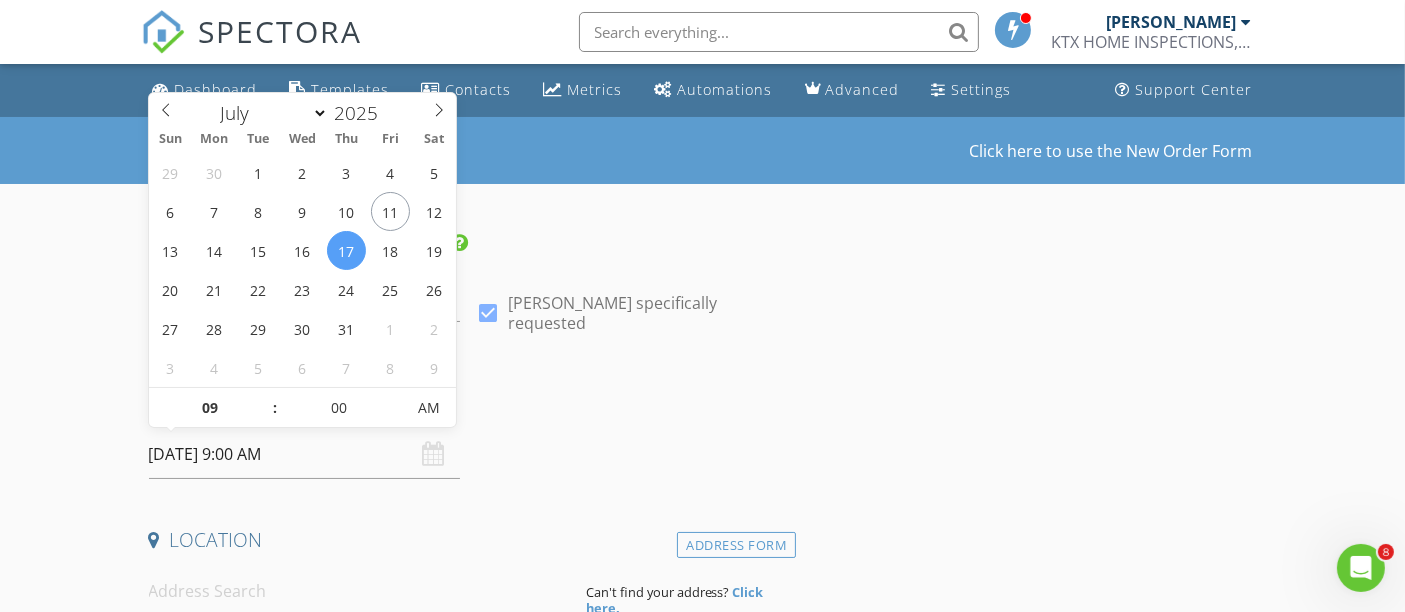 click on "INSPECTOR(S)
check_box   JOHN REESE   PRIMARY   JOHN REESE arrow_drop_down   check_box JOHN REESE specifically requested
Date/Time
07/17/2025 9:00 AM
Location
Address Form       Can't find your address?   Click here.
client
check_box Enable Client CC email for this inspection   Client Search     check_box_outline_blank Client is a Company/Organization     First Name   Last Name   Email   CC Email   Phone           Notes   Private Notes
ADD ADDITIONAL client
SERVICES
check_box_outline_blank   Residential Inspection   check_box_outline_blank   Over 5000sq ft: Call Office for Pricing   check_box_outline_blank   Reinspection   Residential Reinspection check_box_outline_blank   WDI/Termite   Wood Destroying Insect Inspection arrow_drop_down     Select Discount Code arrow_drop_down" at bounding box center [703, 1666] 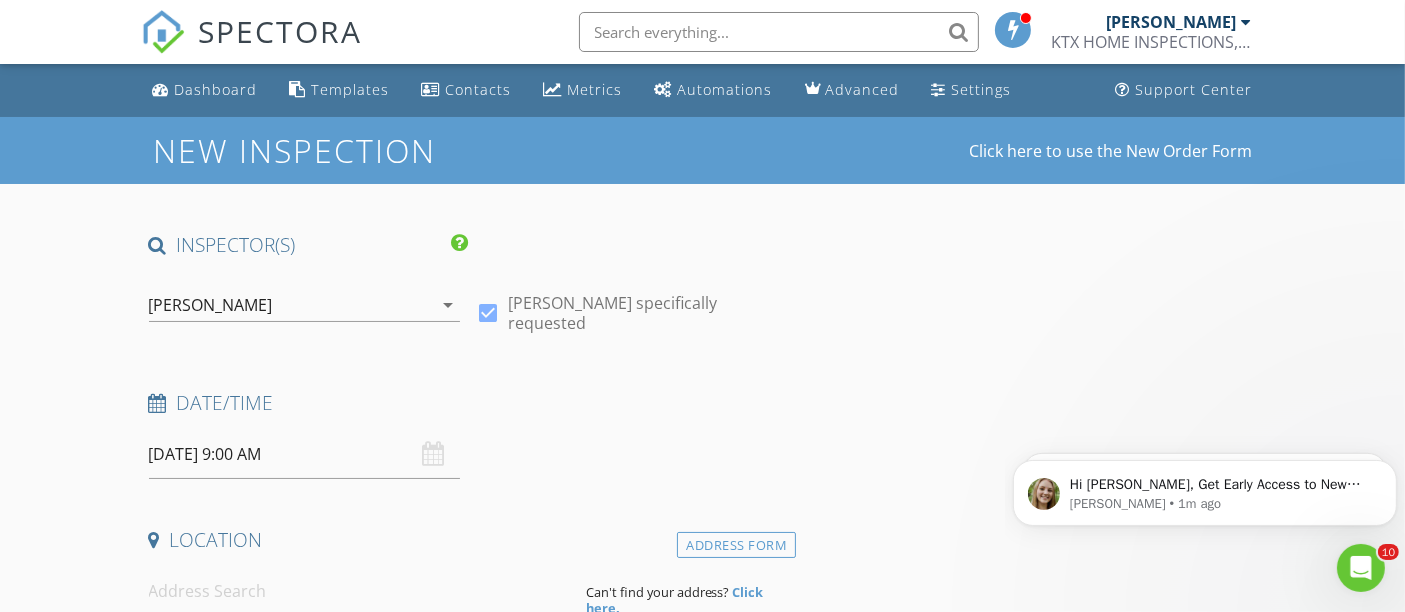 scroll, scrollTop: 0, scrollLeft: 0, axis: both 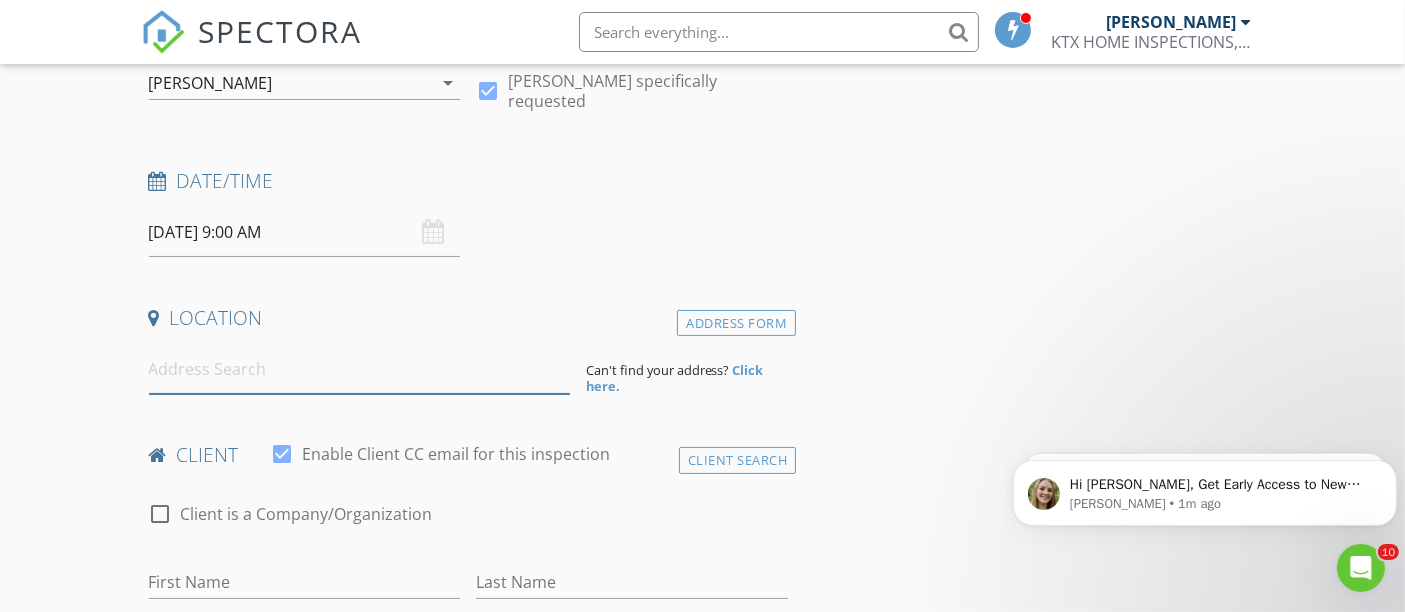 click at bounding box center [359, 369] 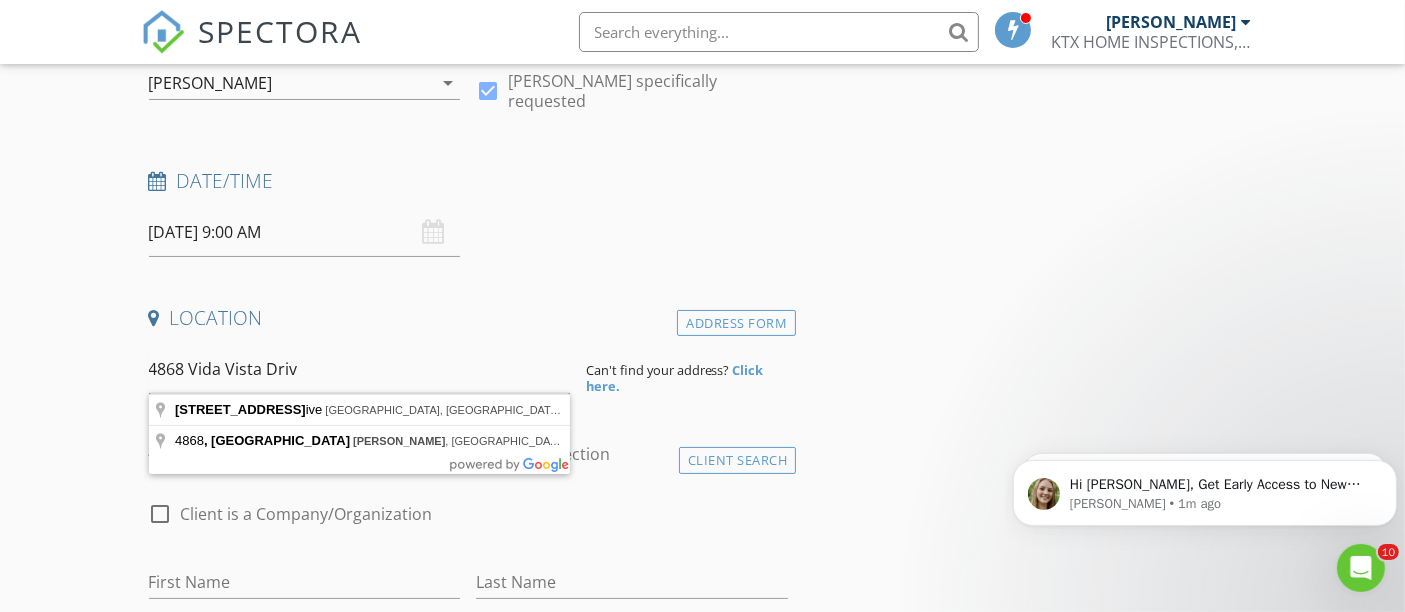 type on "4868 Vida Vista Drive" 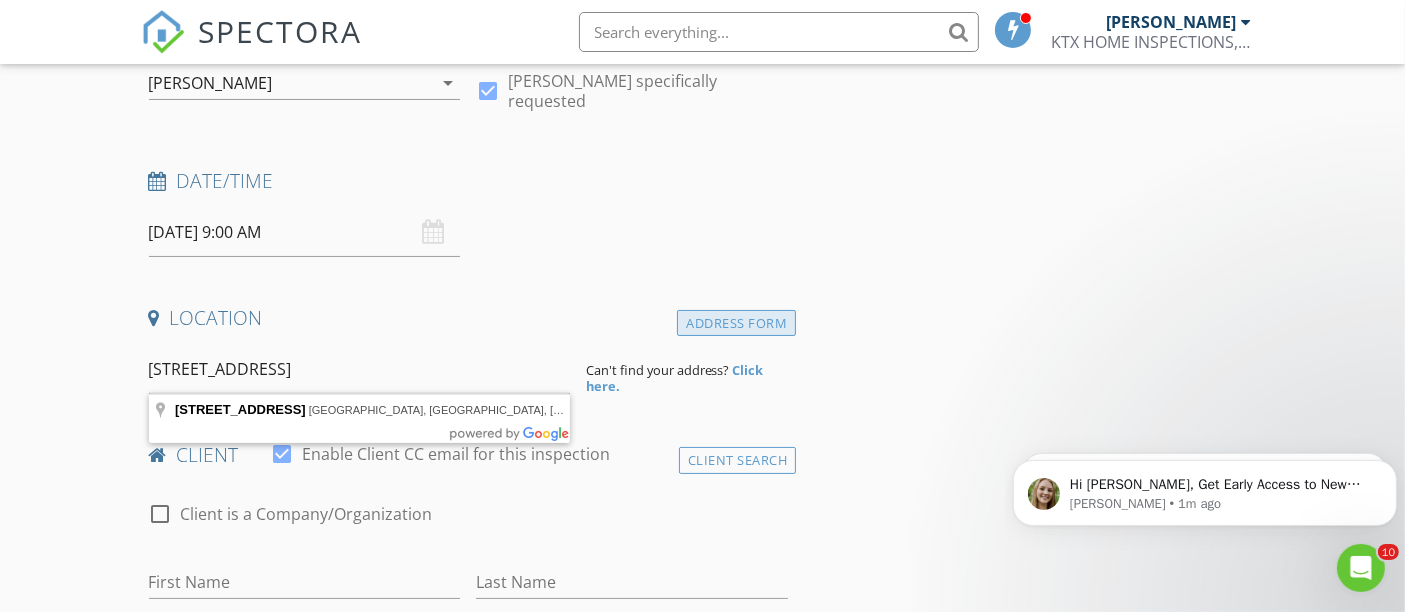 click on "Address Form" at bounding box center (736, 323) 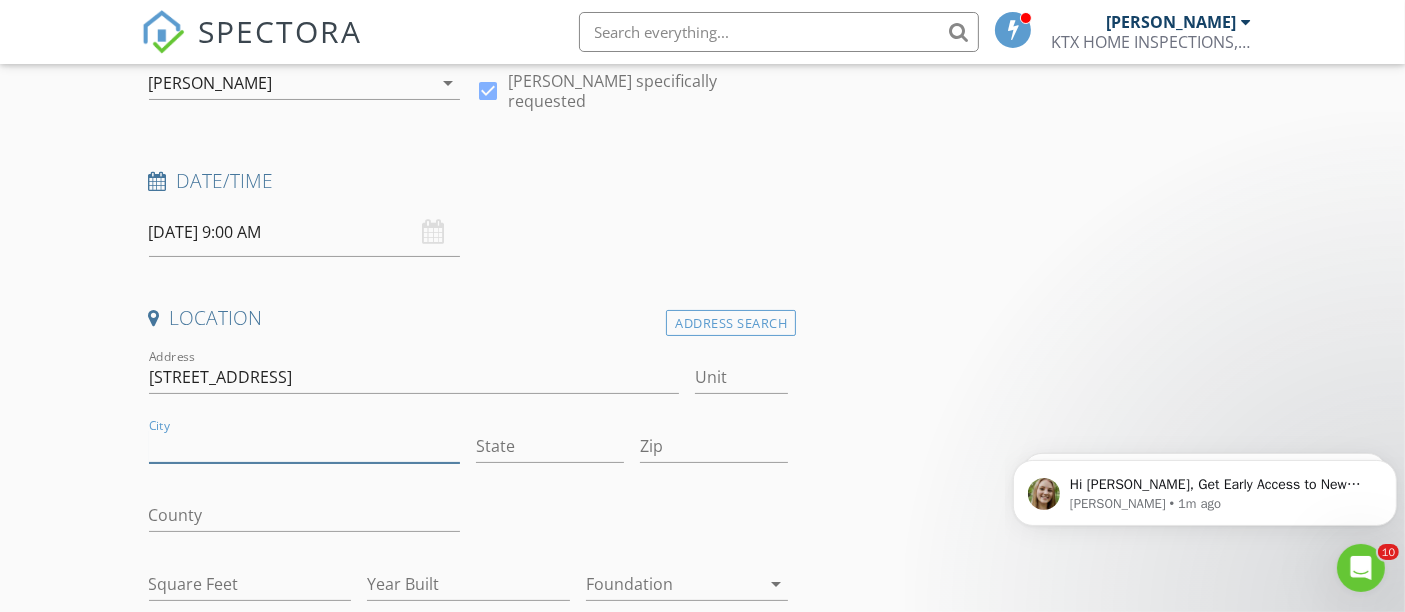 drag, startPoint x: 271, startPoint y: 452, endPoint x: 300, endPoint y: 450, distance: 29.068884 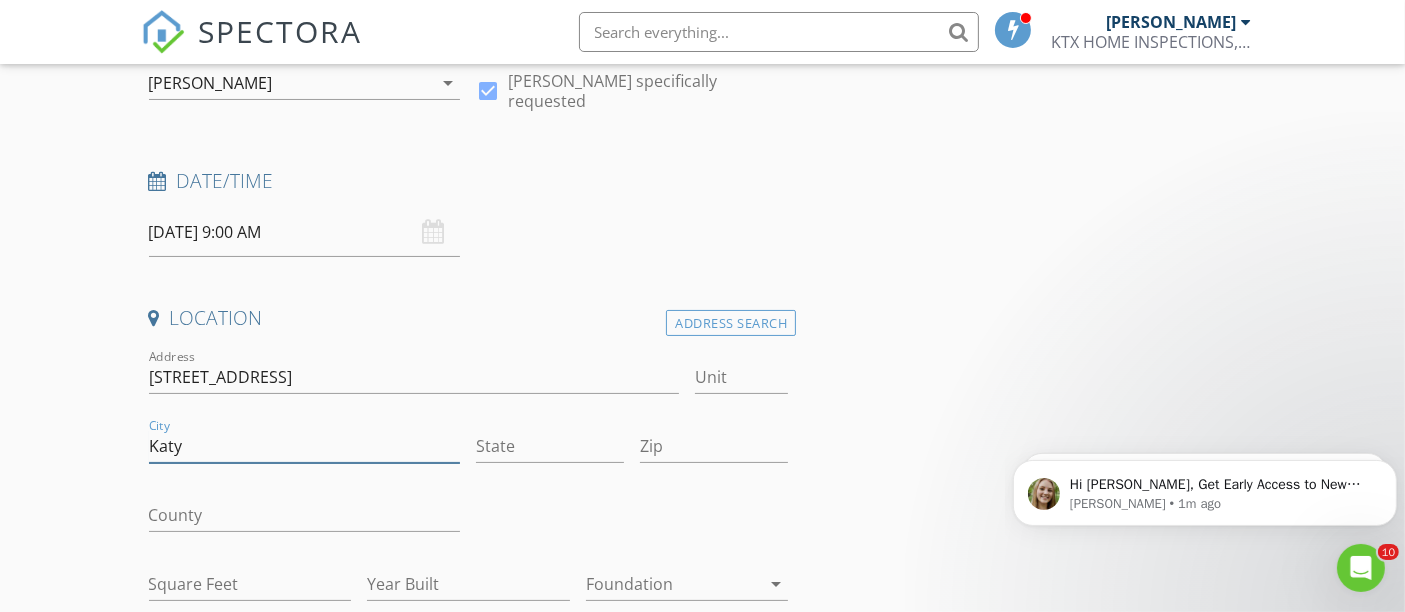 type on "Katy" 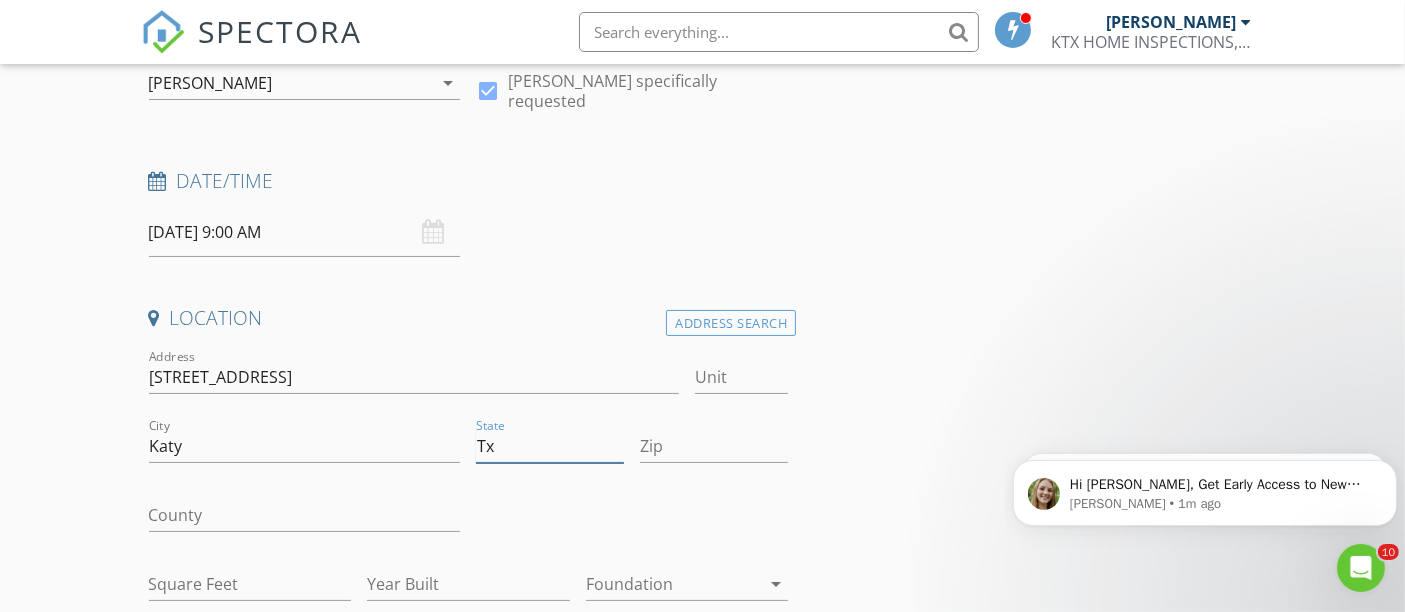 type on "Tx" 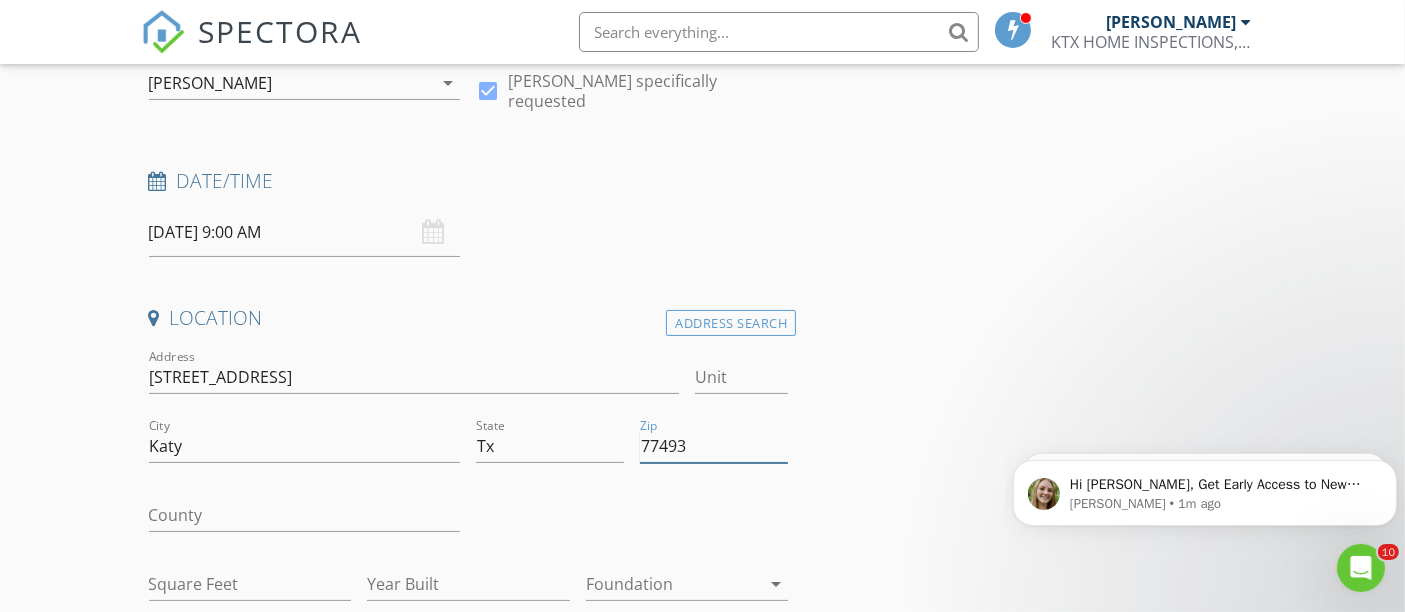 type on "77493" 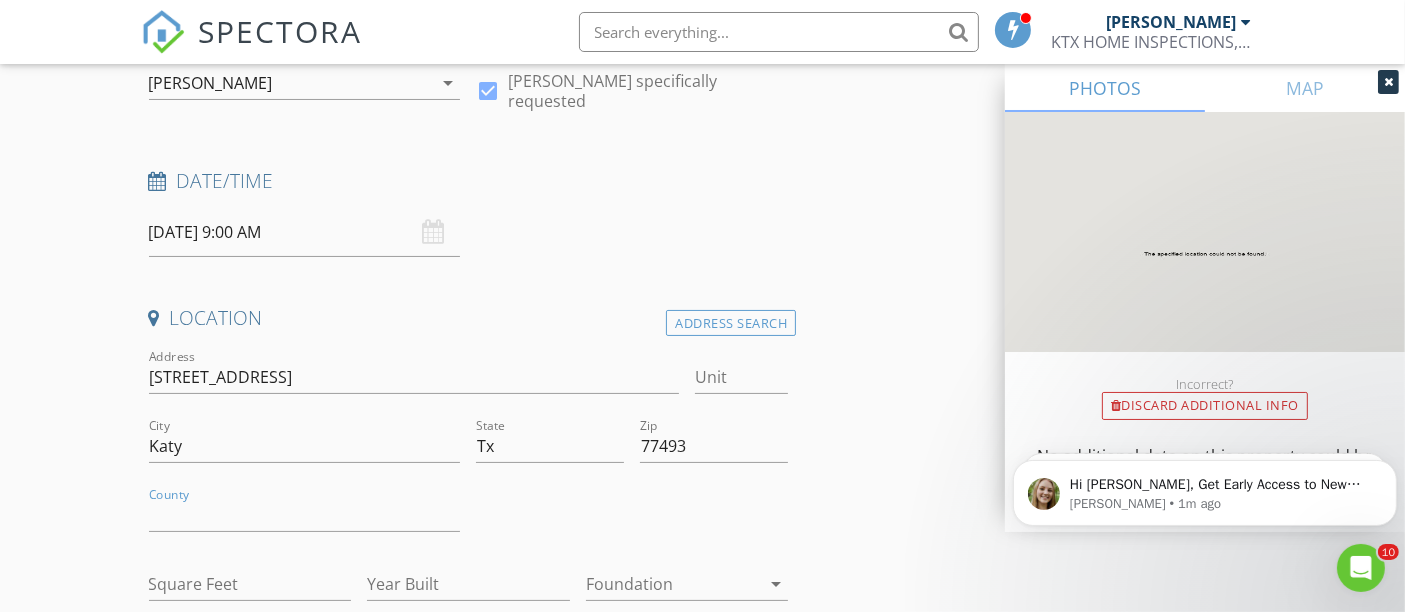 click at bounding box center (1388, 82) 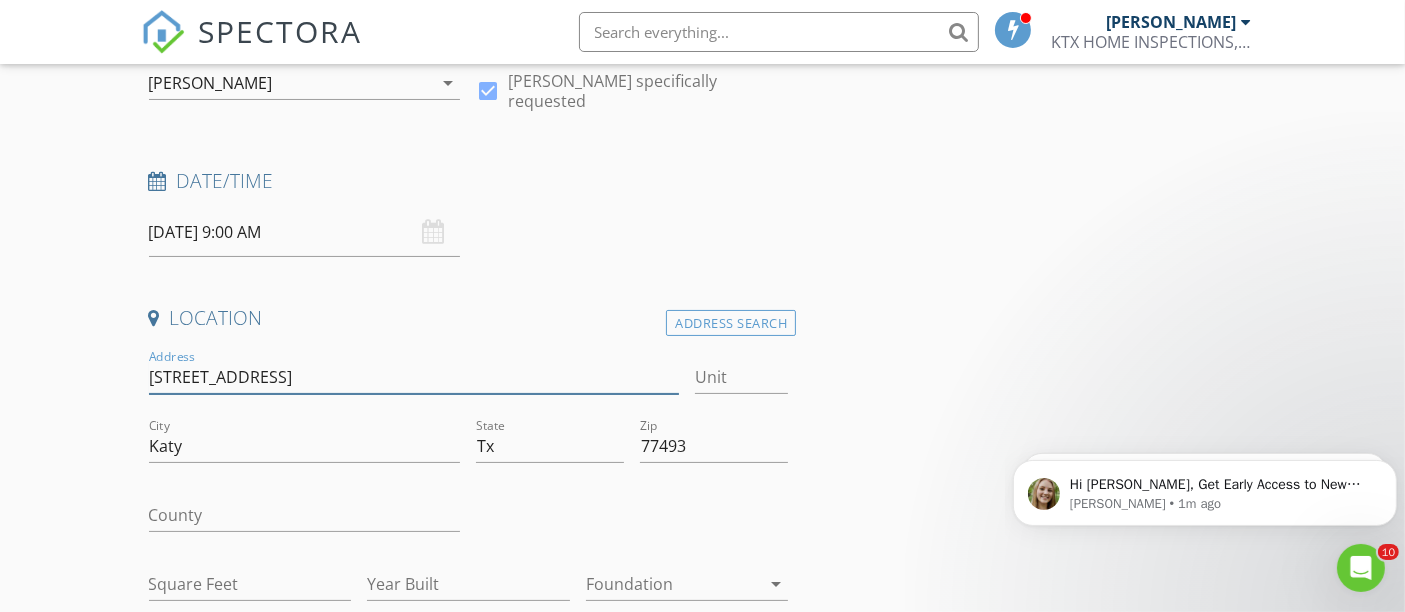 drag, startPoint x: 151, startPoint y: 366, endPoint x: 329, endPoint y: 371, distance: 178.0702 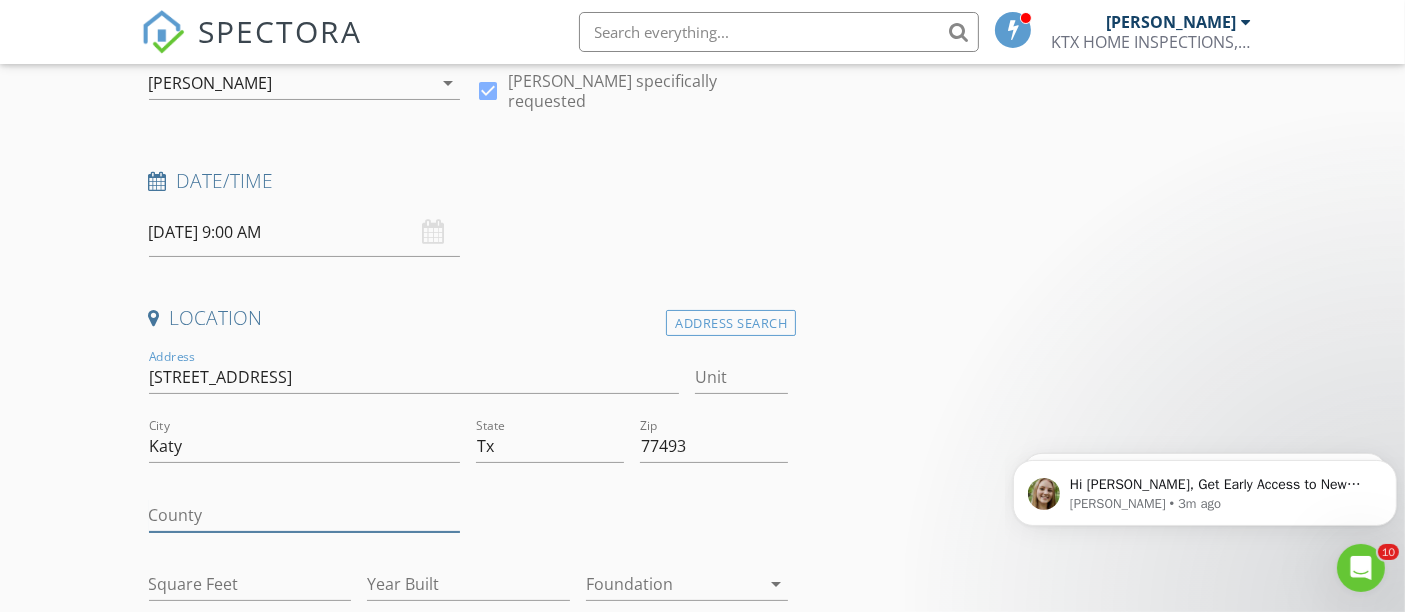 click on "County" at bounding box center [305, 515] 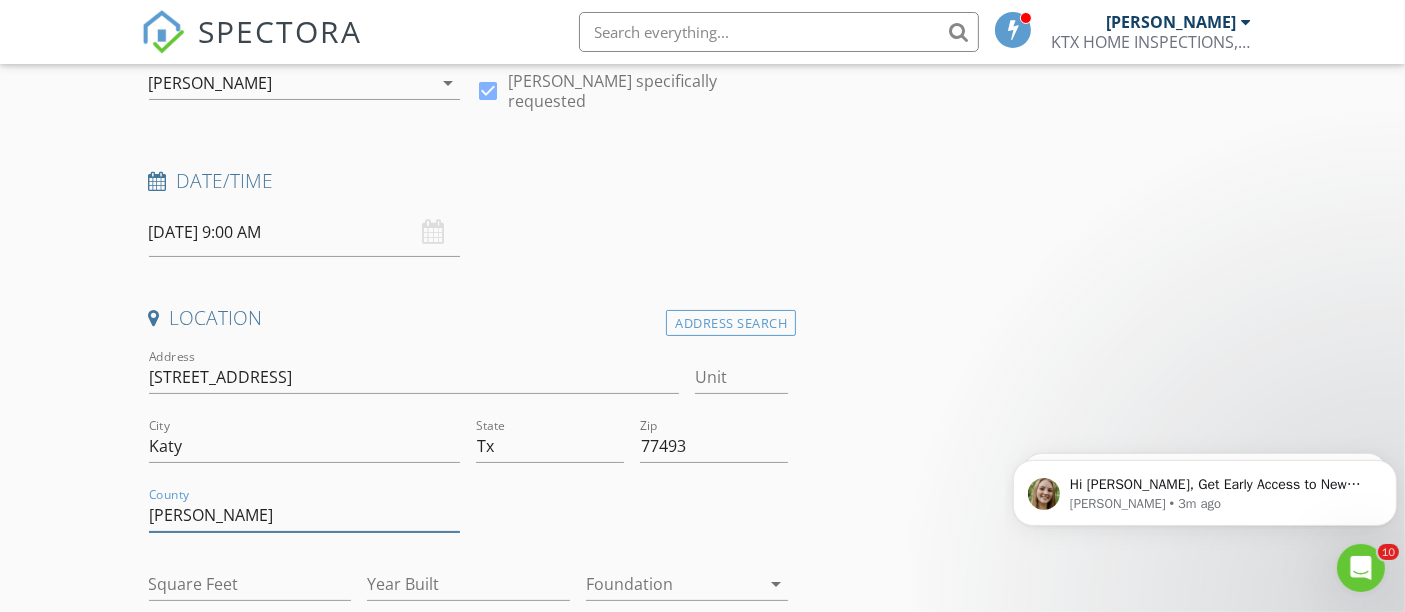 type on "Waller" 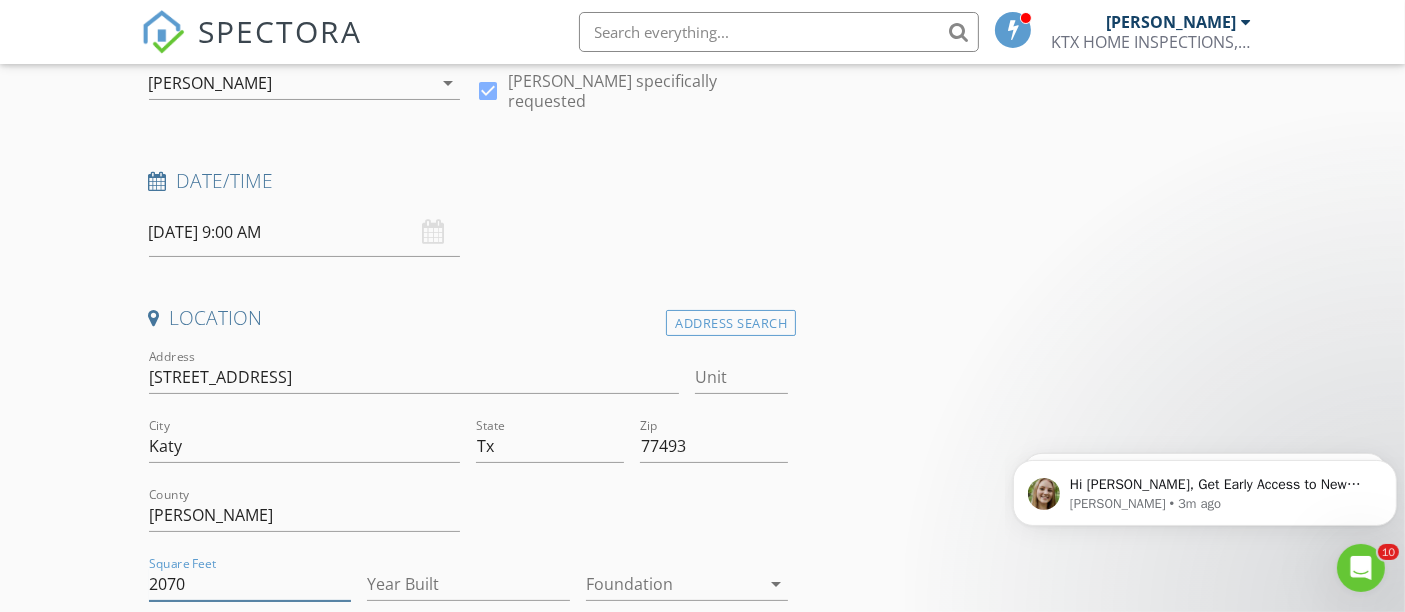 type on "2070" 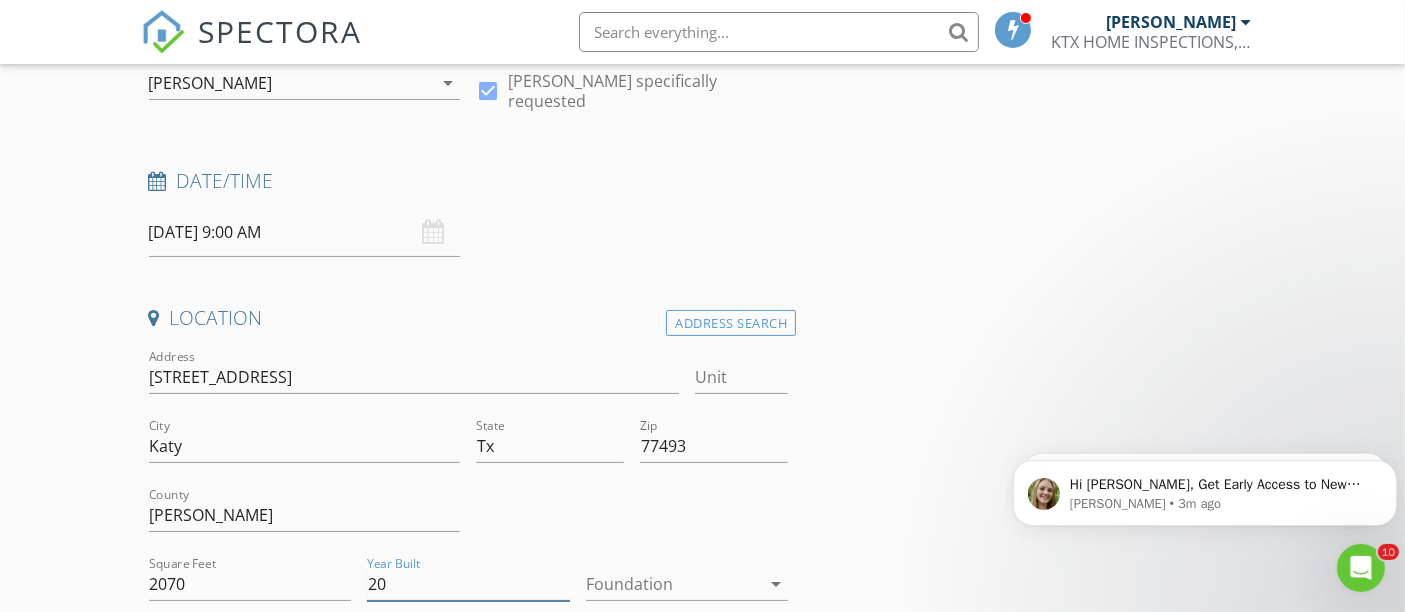 type on "2" 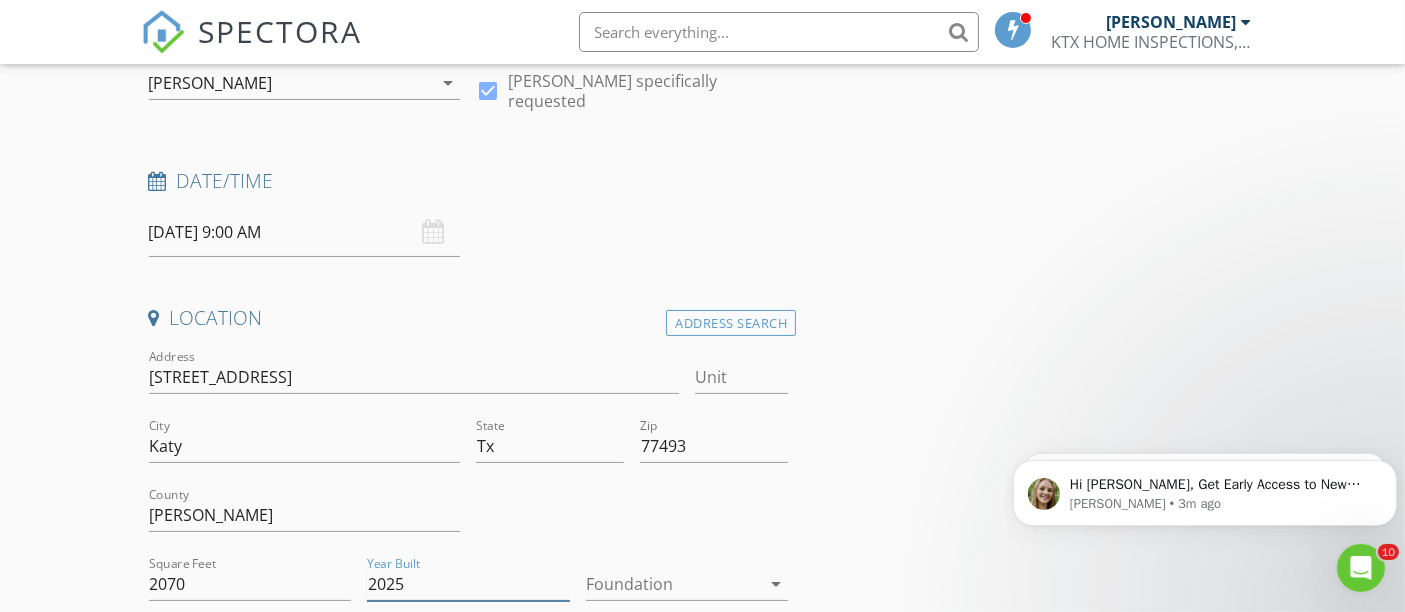 type on "2025" 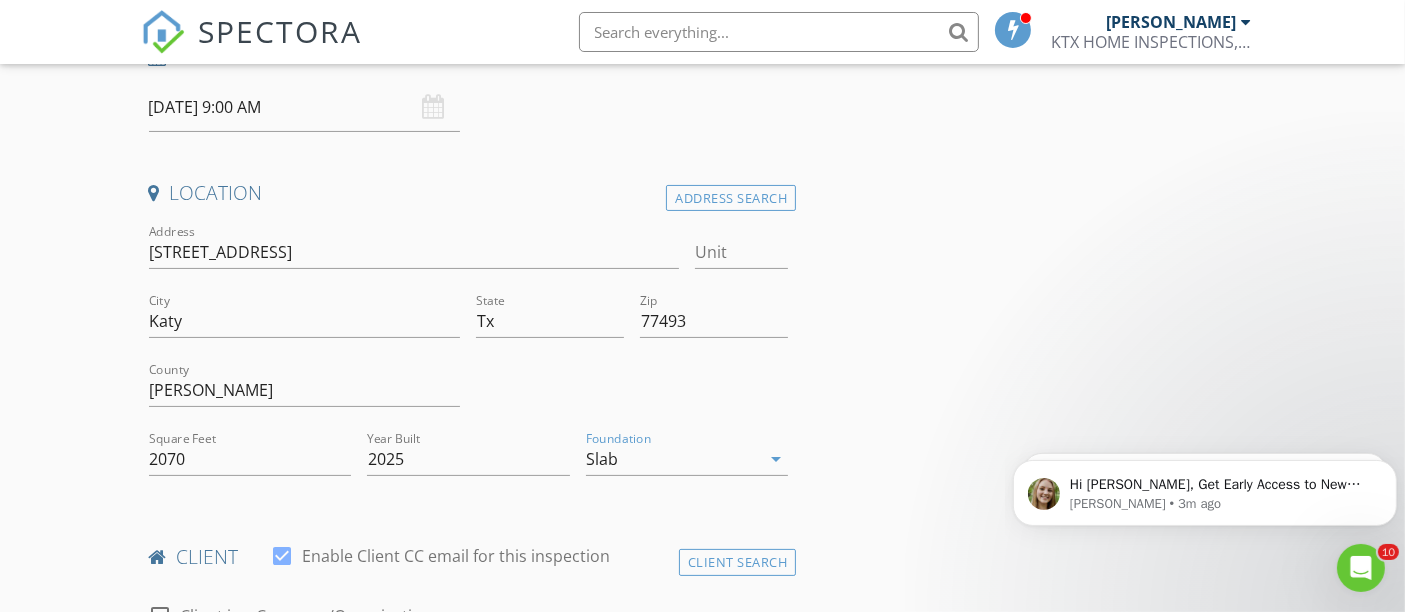 scroll, scrollTop: 444, scrollLeft: 0, axis: vertical 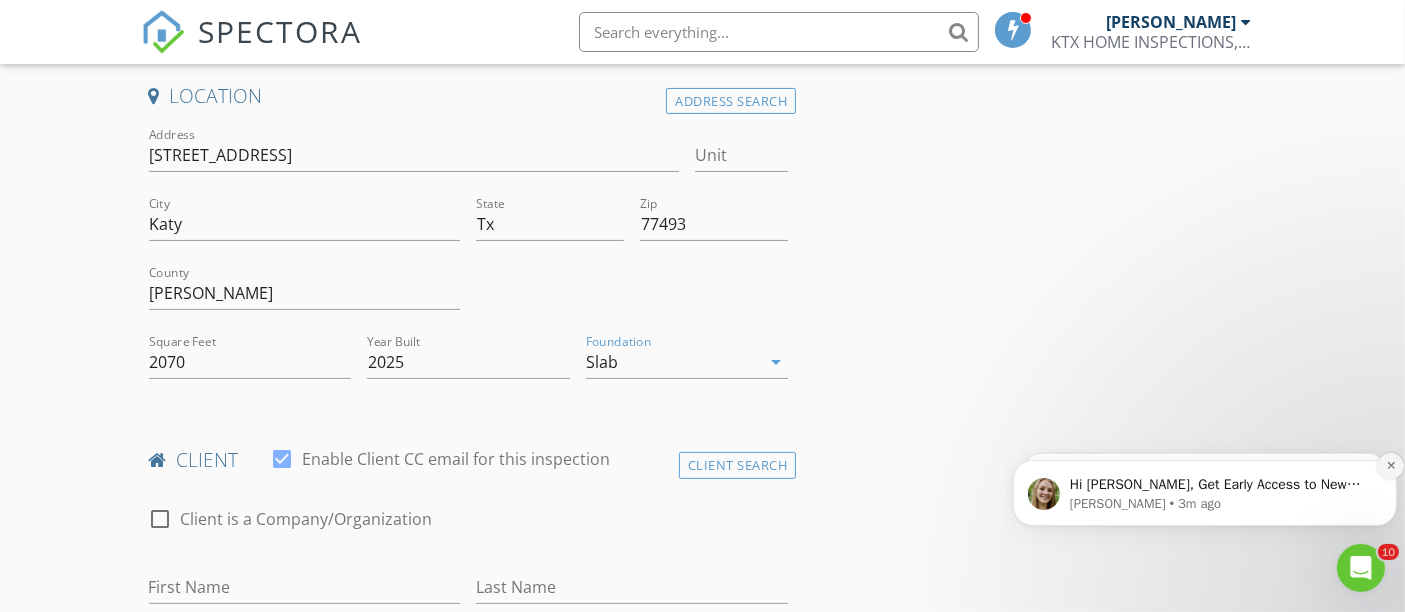 click 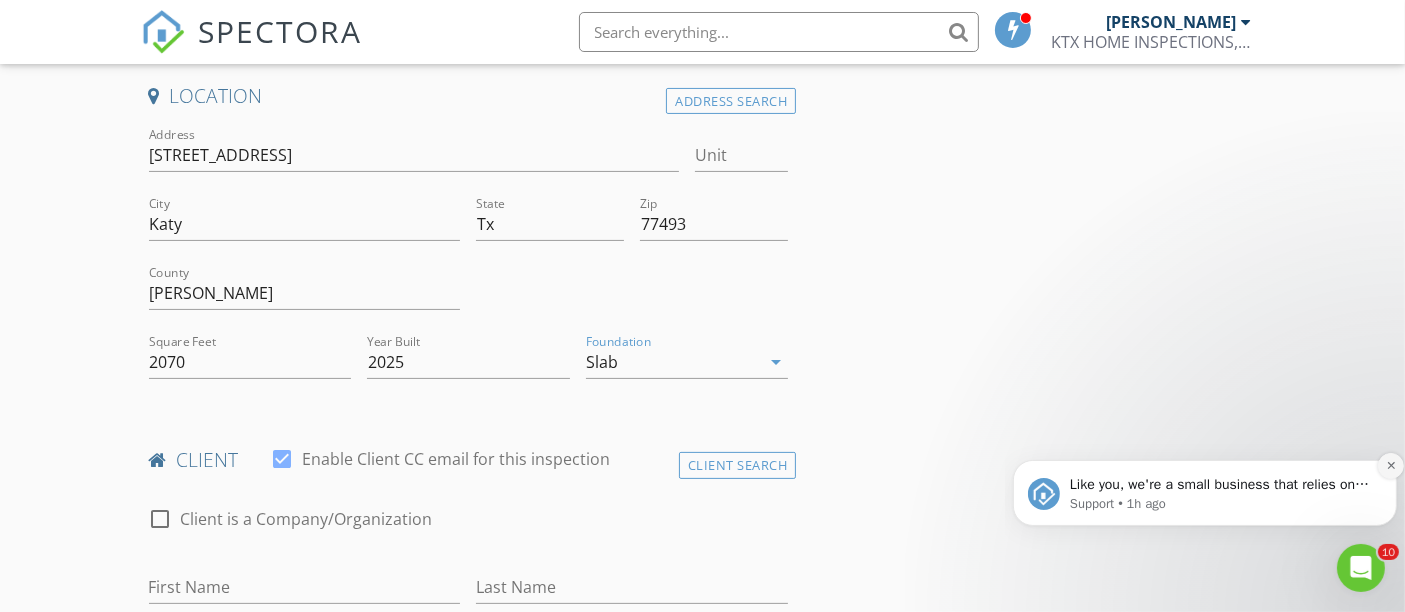 click 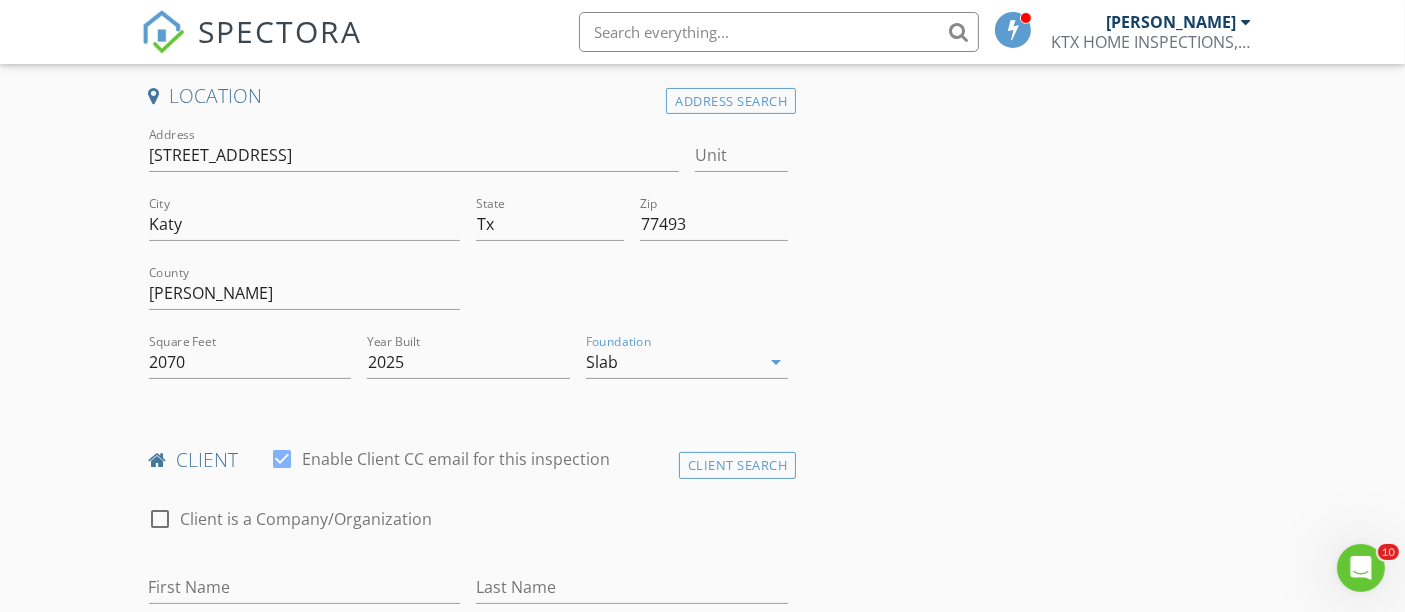 scroll, scrollTop: 666, scrollLeft: 0, axis: vertical 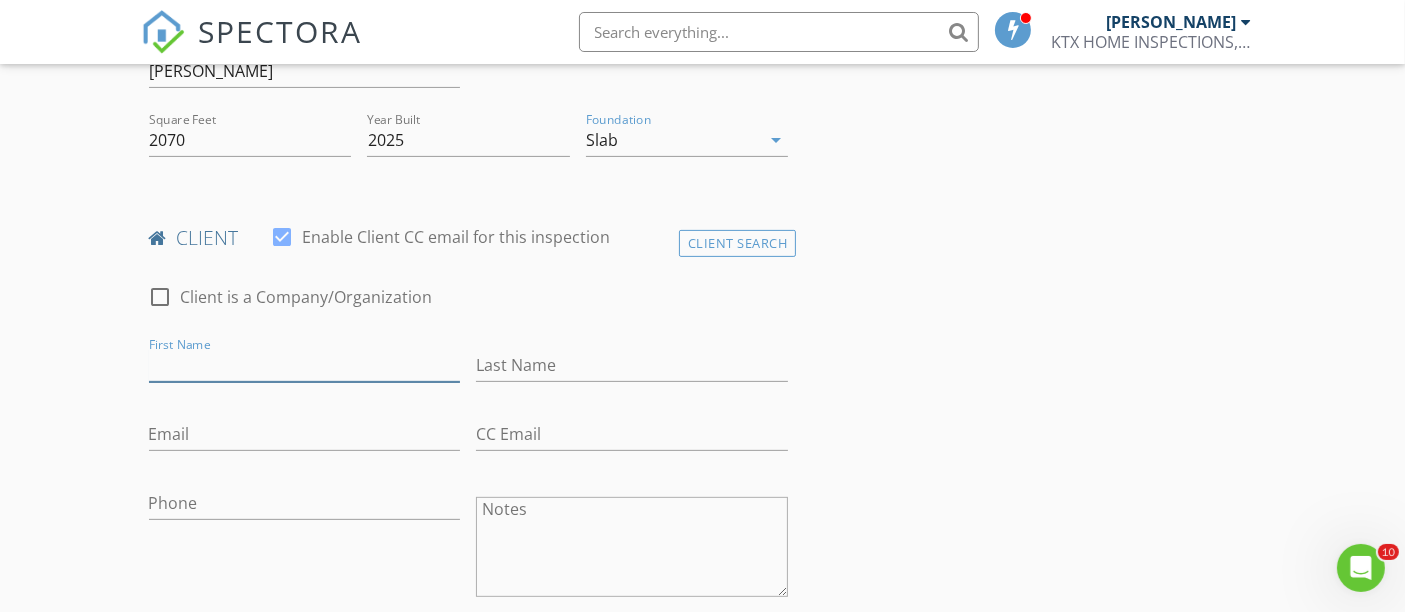 click on "First Name" at bounding box center (305, 365) 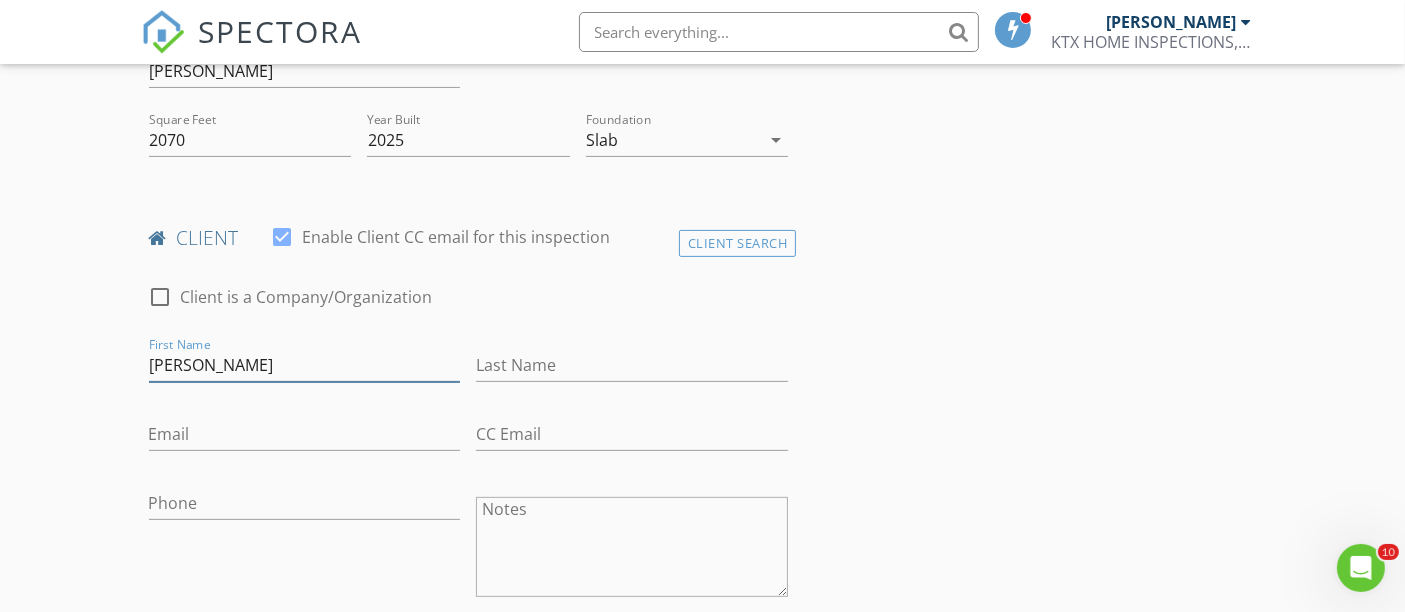 type on "Michelle" 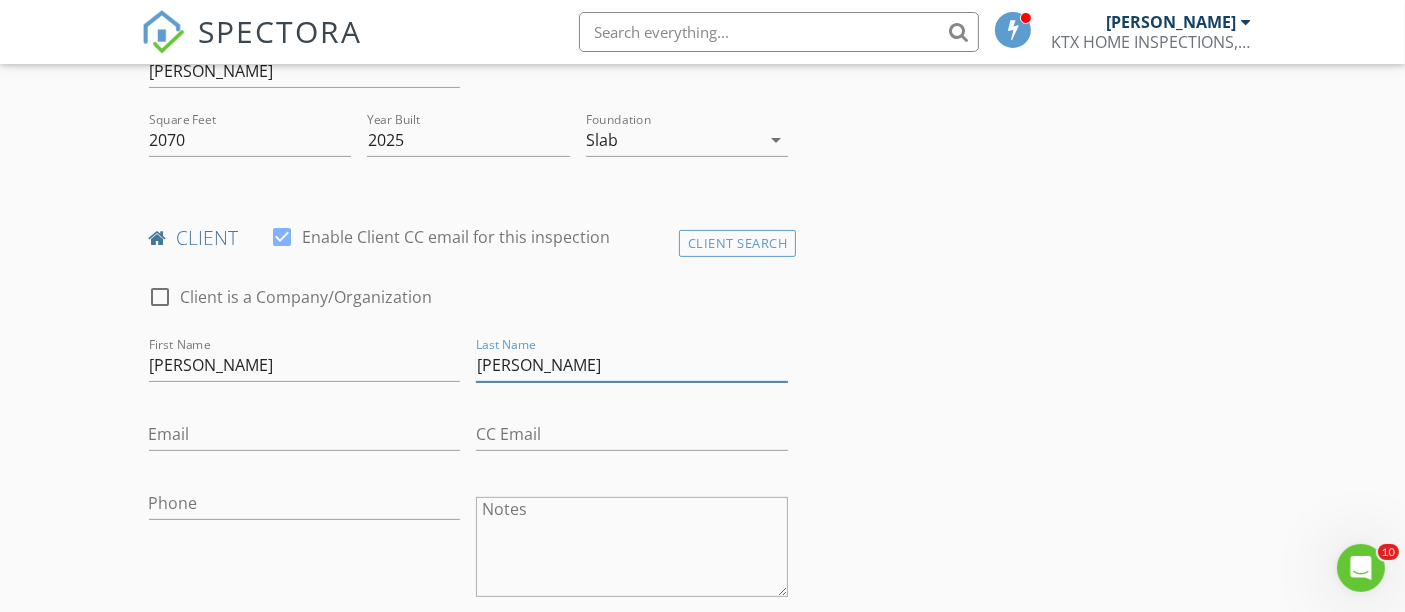 type on "Pierre-Louis" 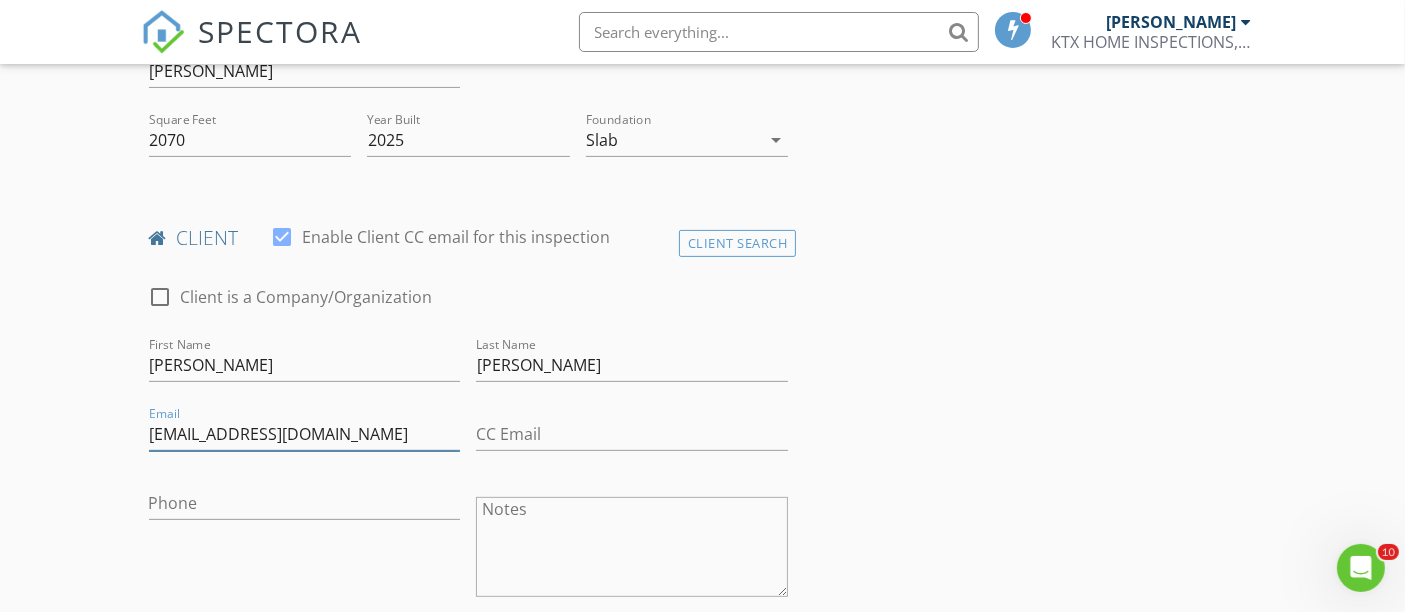 type on "Michellelouhis@gmail.com" 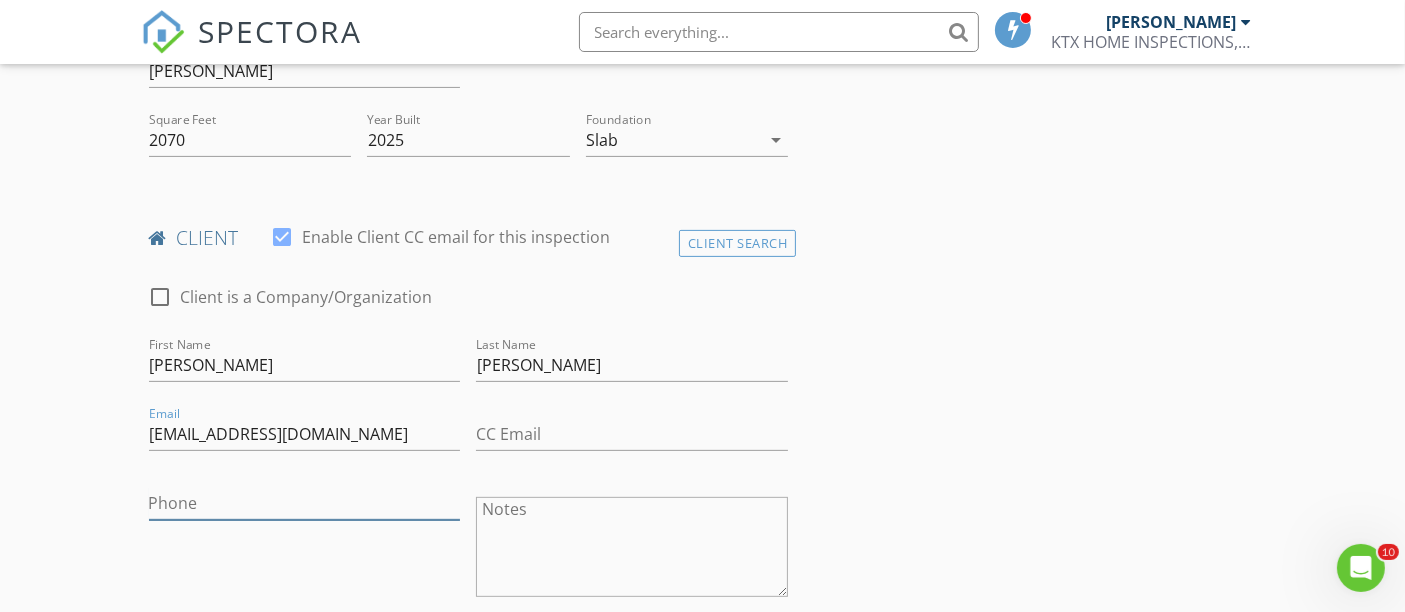 click on "Phone" at bounding box center [305, 503] 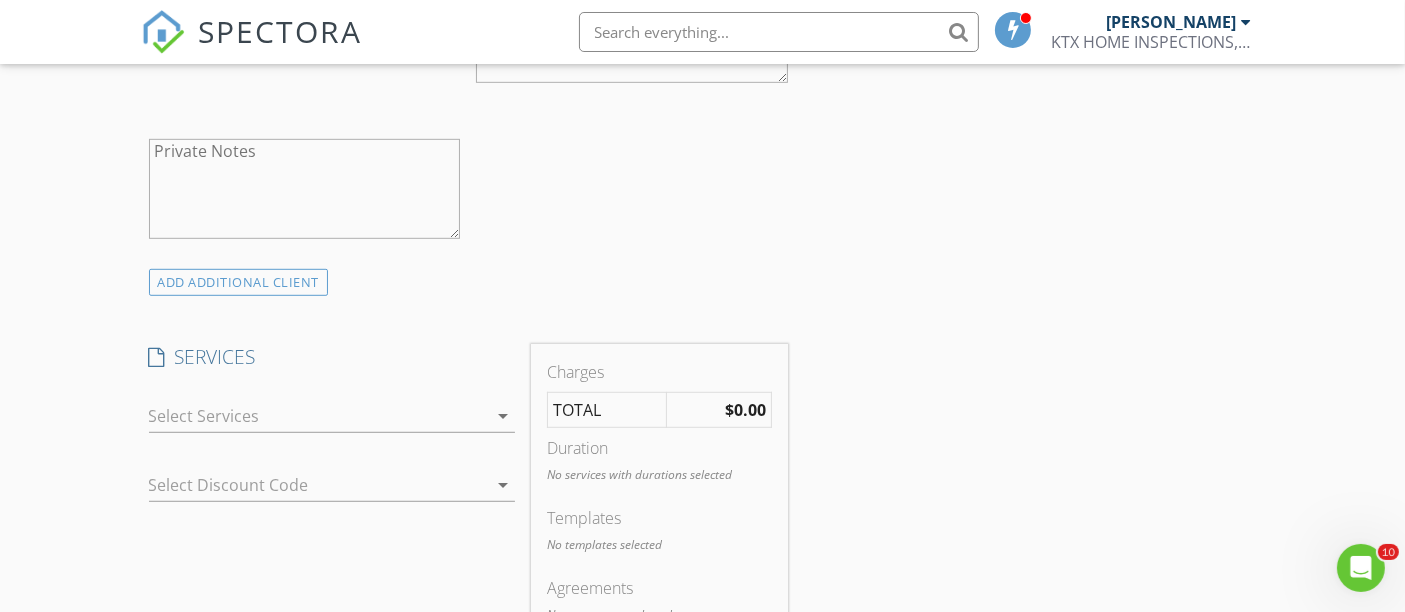 scroll, scrollTop: 1333, scrollLeft: 0, axis: vertical 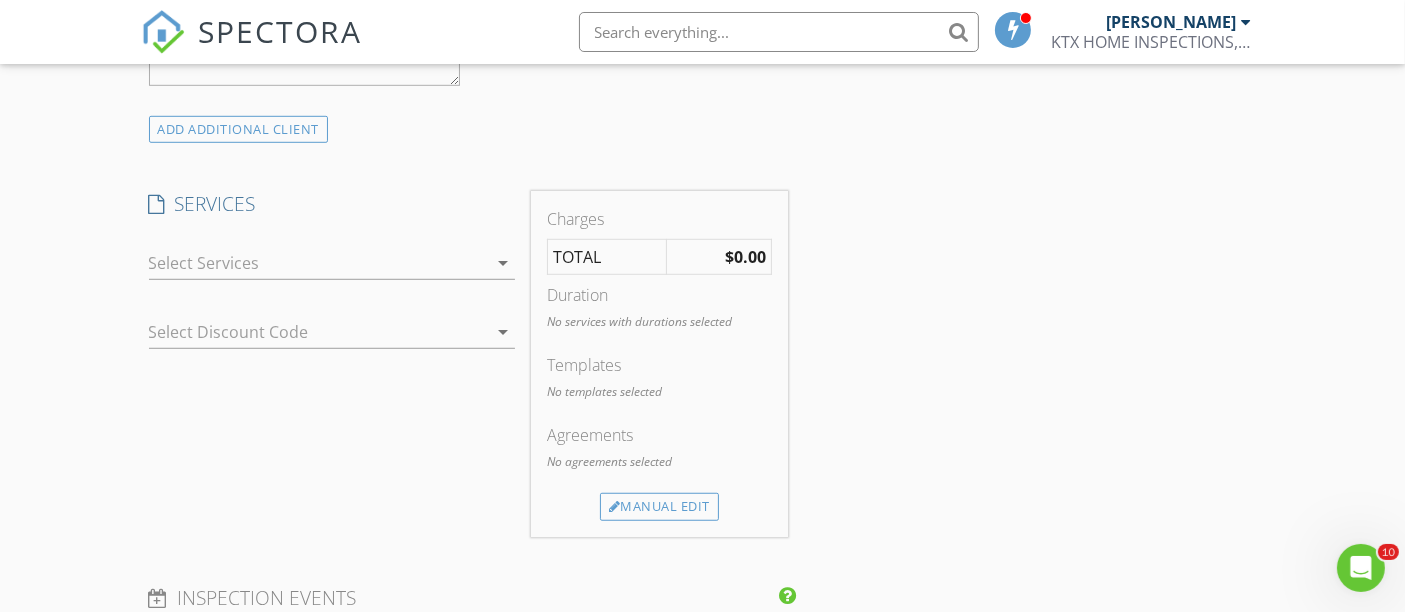 type on "[PHONE_NUMBER]" 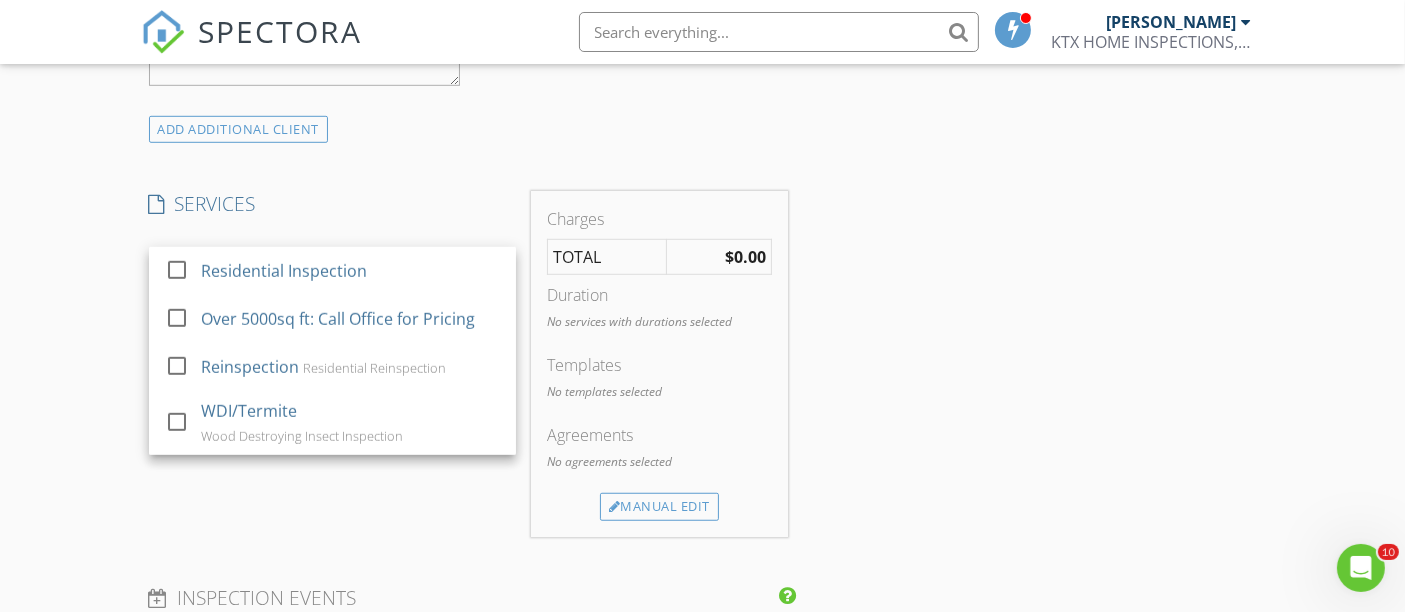 click on "Residential Inspection" at bounding box center [283, 271] 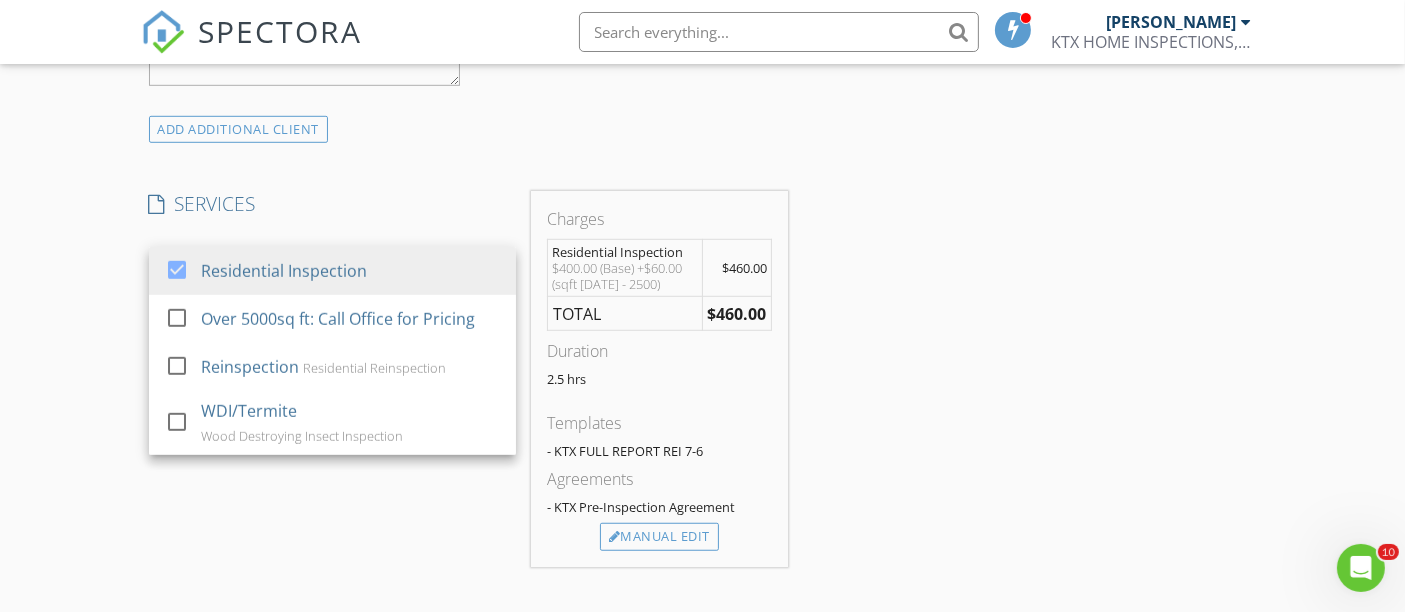 click on "INSPECTOR(S)
check_box   JOHN REESE   PRIMARY   JOHN REESE arrow_drop_down   check_box JOHN REESE specifically requested
Date/Time
07/17/2025 9:00 AM
Location
Address Search       Address 4868 Vida Vista Drive   Unit   City Katy   State Tx   Zip 77493   County Waller     Square Feet 2070   Year Built 2025   Foundation Slab arrow_drop_down
client
check_box Enable Client CC email for this inspection   Client Search     check_box_outline_blank Client is a Company/Organization     First Name Michelle   Last Name Pierre-Louis   Email Michellelouhis@gmail.com   CC Email   Phone 774-274-1497           Notes   Private Notes
ADD ADDITIONAL client
SERVICES
check_box   Residential Inspection   check_box_outline_blank   Over 5000sq ft: Call Office for Pricing   check_box_outline_blank" at bounding box center (703, 462) 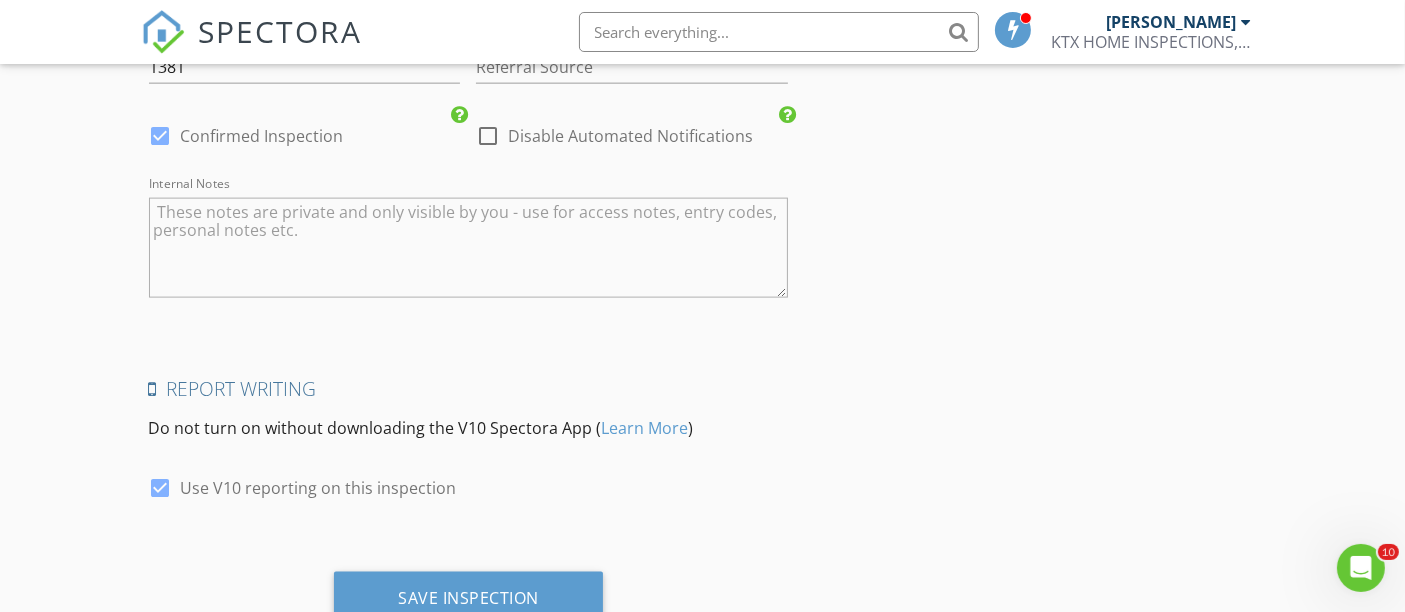 scroll, scrollTop: 2787, scrollLeft: 0, axis: vertical 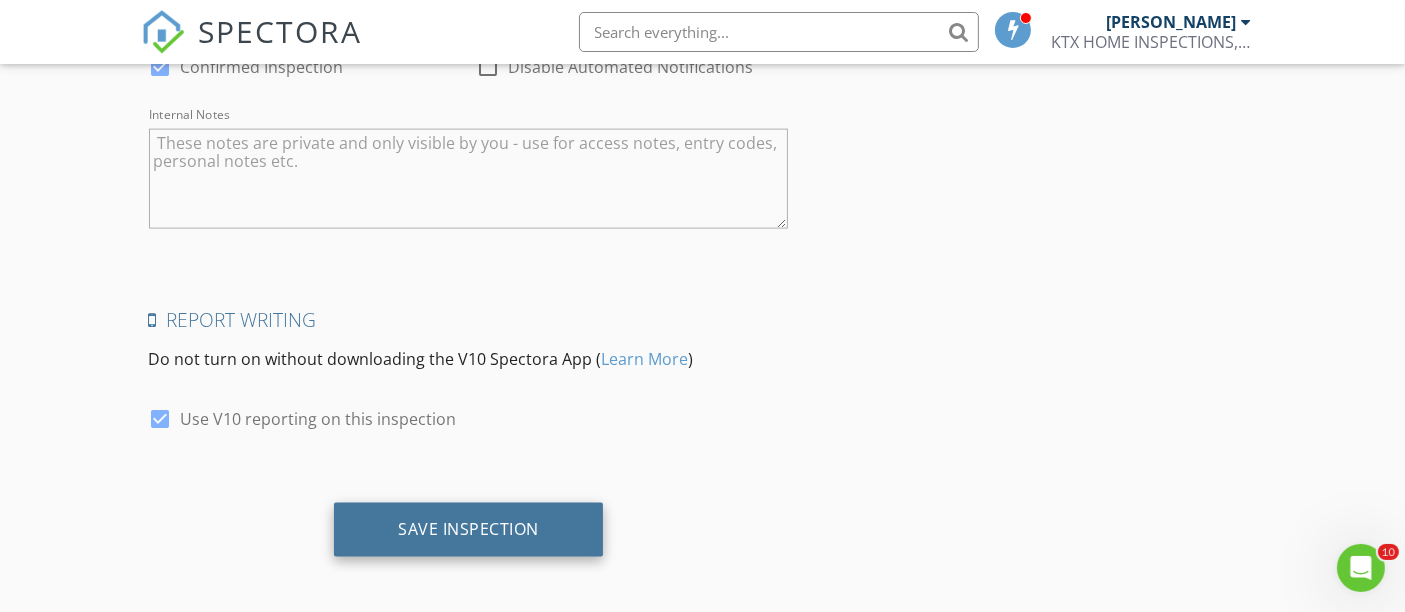 click on "Save Inspection" at bounding box center (468, 530) 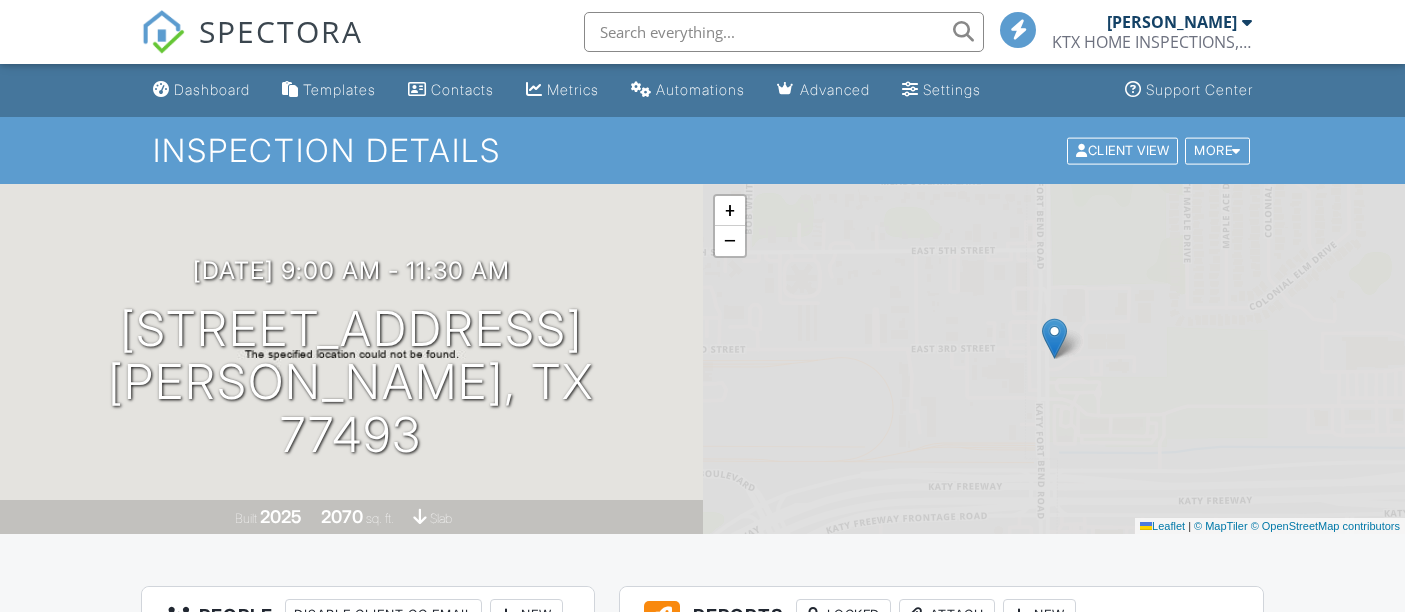 scroll, scrollTop: 0, scrollLeft: 0, axis: both 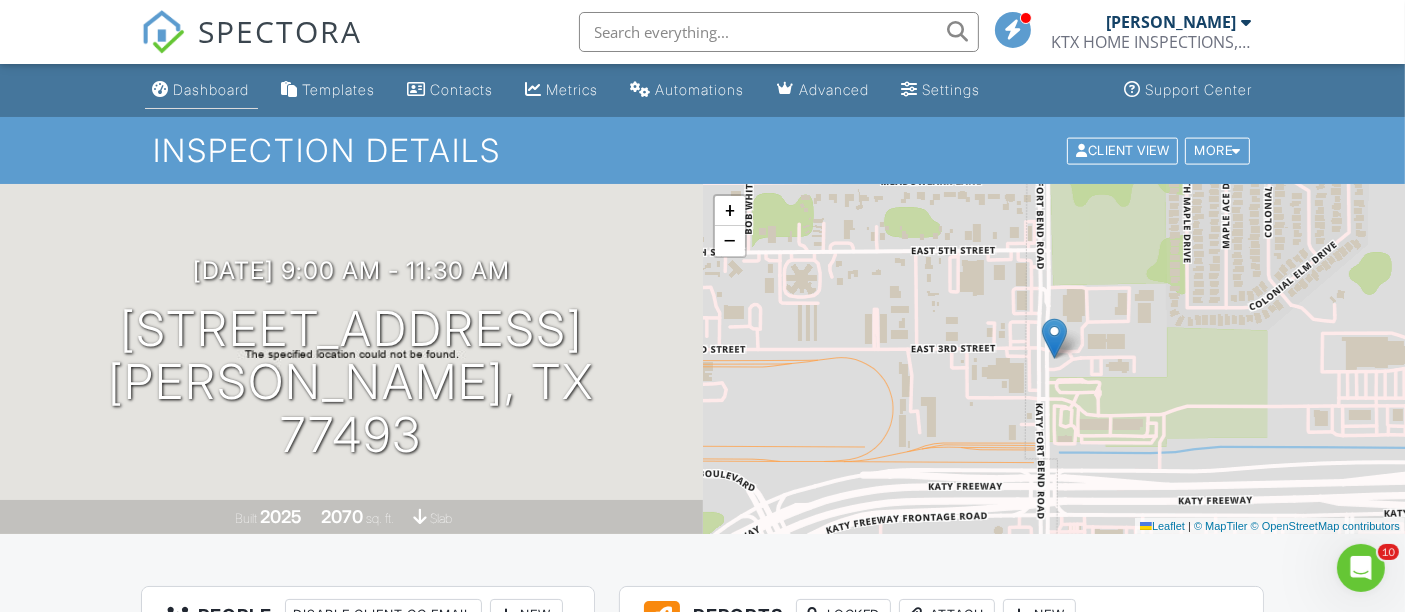 click on "Dashboard" at bounding box center [201, 90] 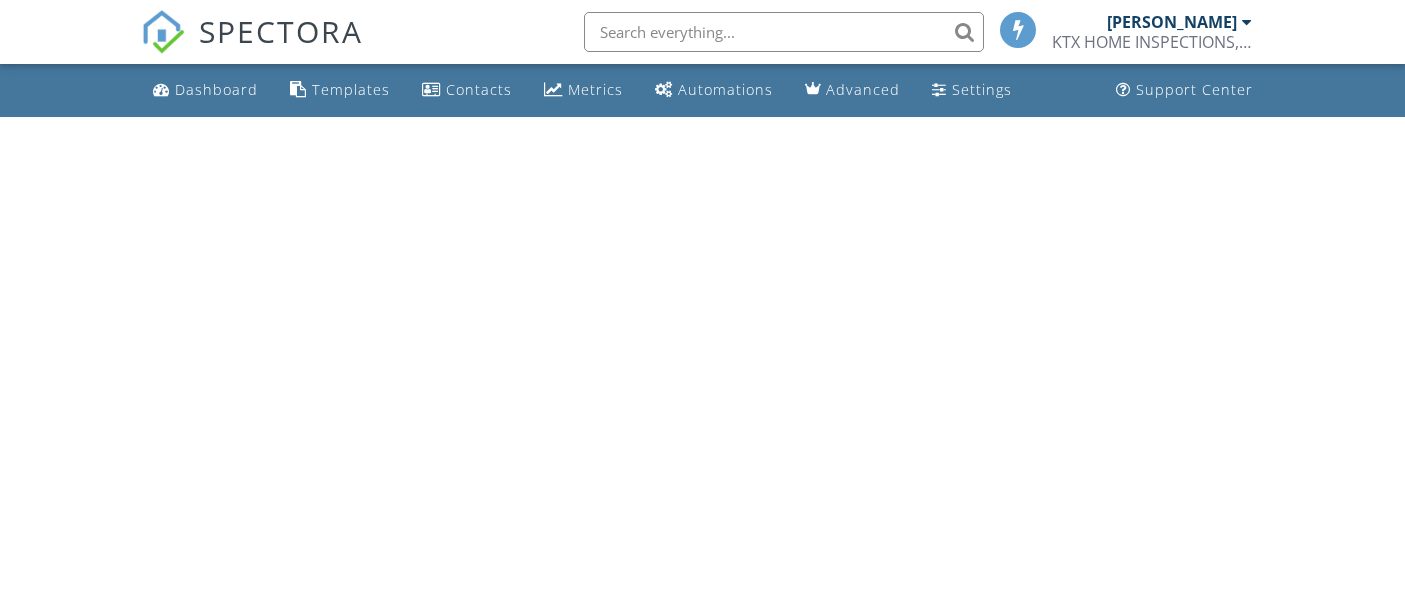scroll, scrollTop: 0, scrollLeft: 0, axis: both 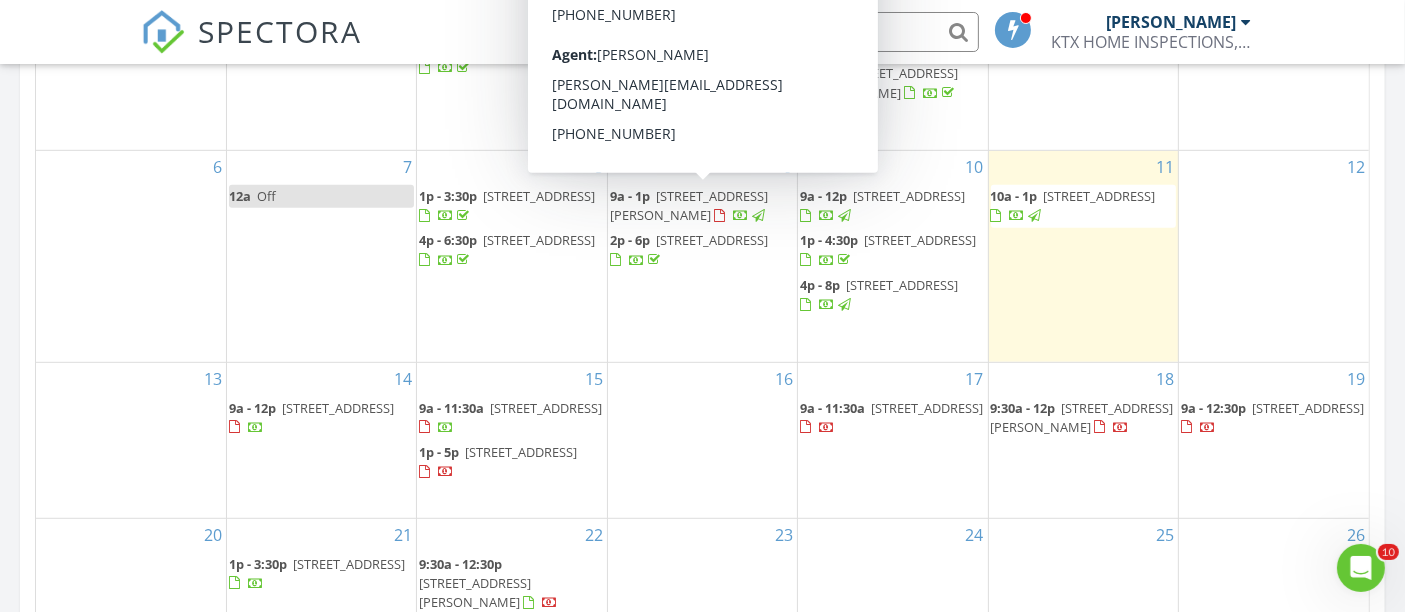 click on "16" at bounding box center (702, 440) 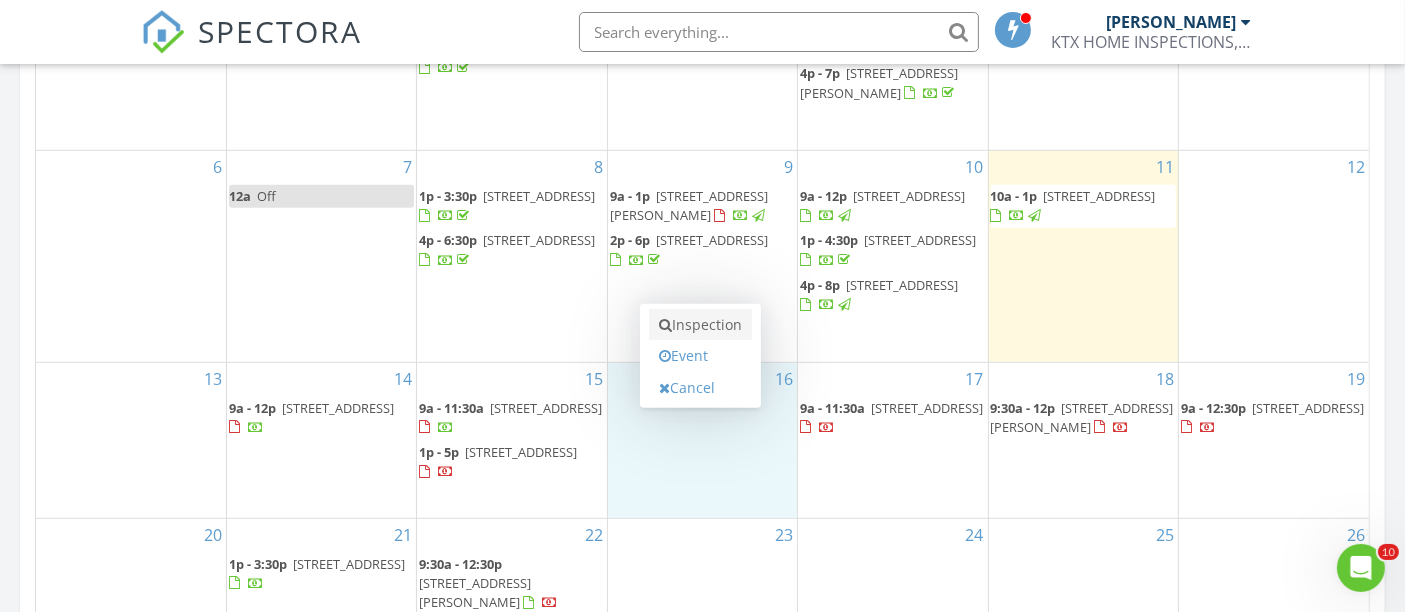 click on "Inspection" at bounding box center (700, 325) 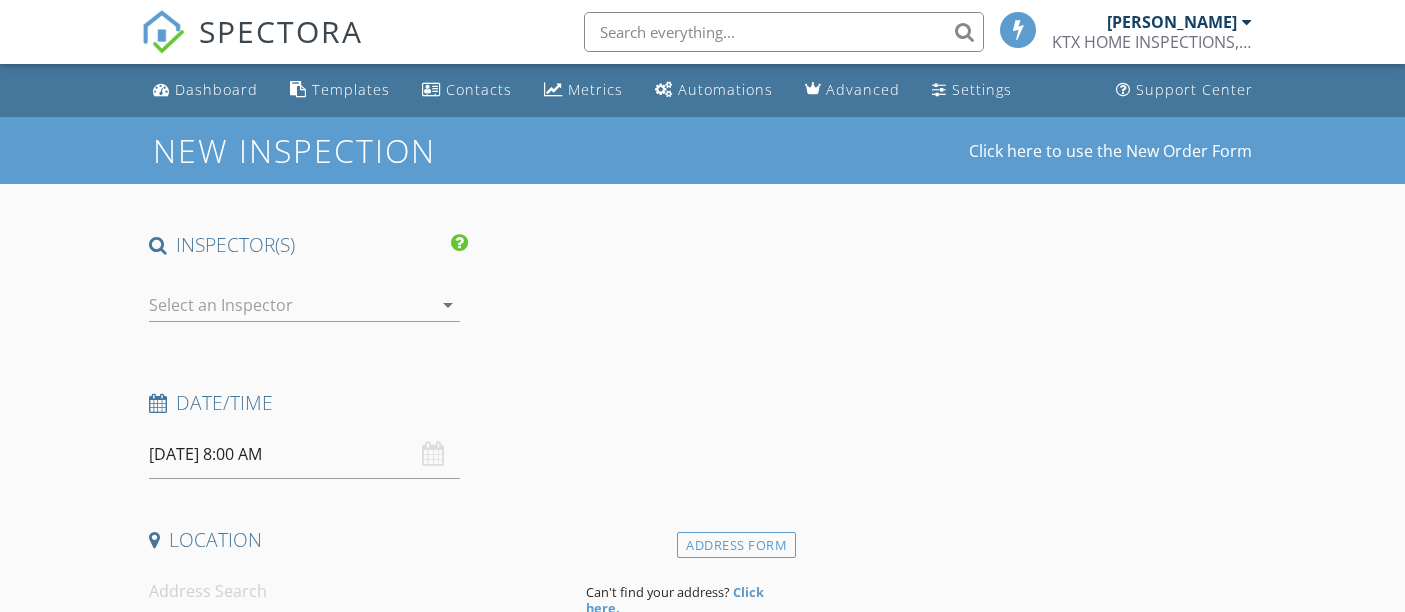 scroll, scrollTop: 0, scrollLeft: 0, axis: both 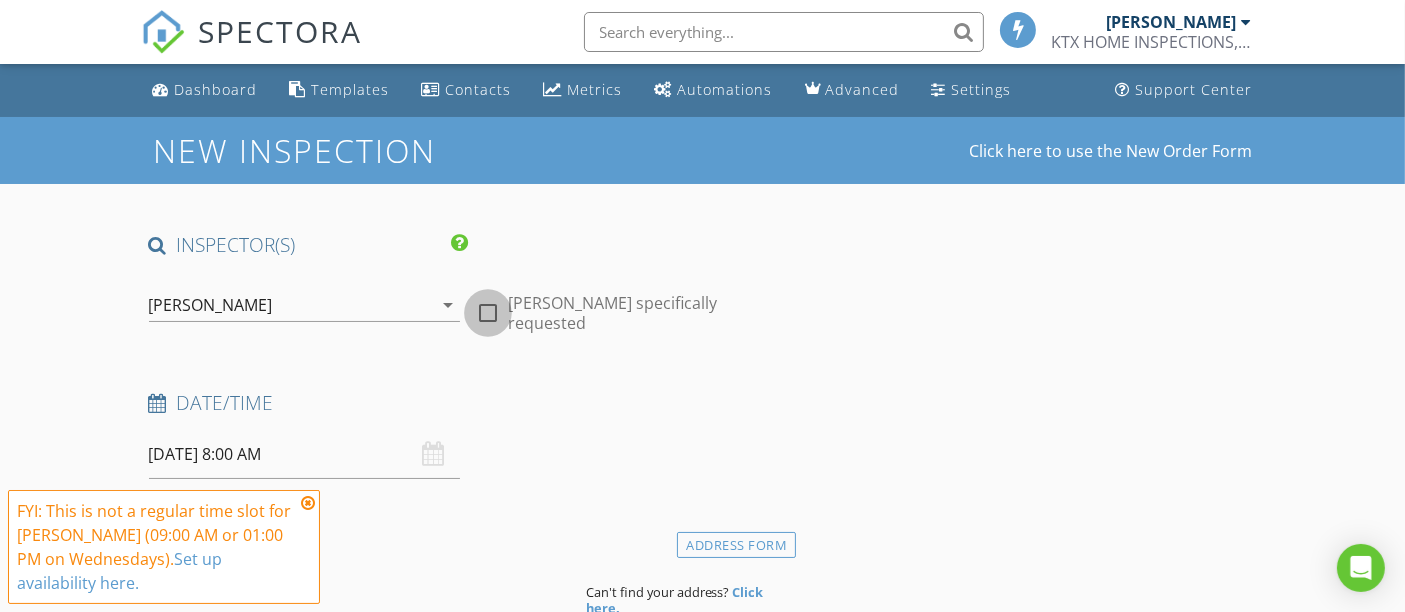 click at bounding box center (488, 313) 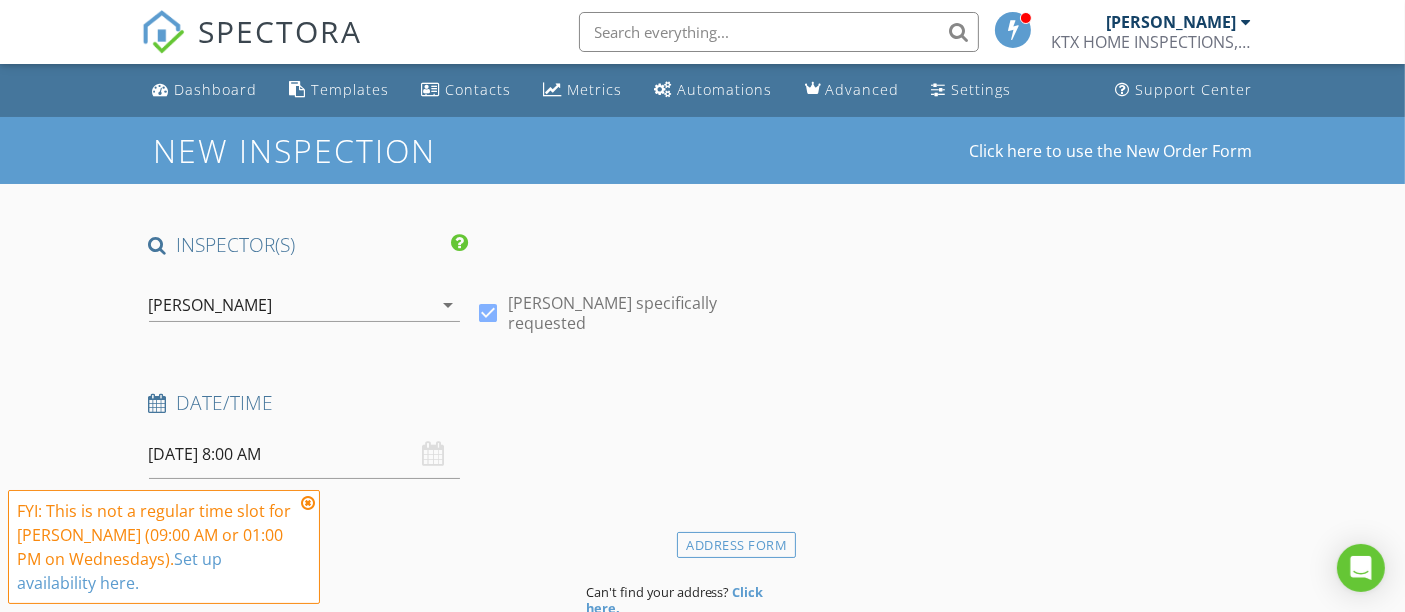 click at bounding box center (308, 503) 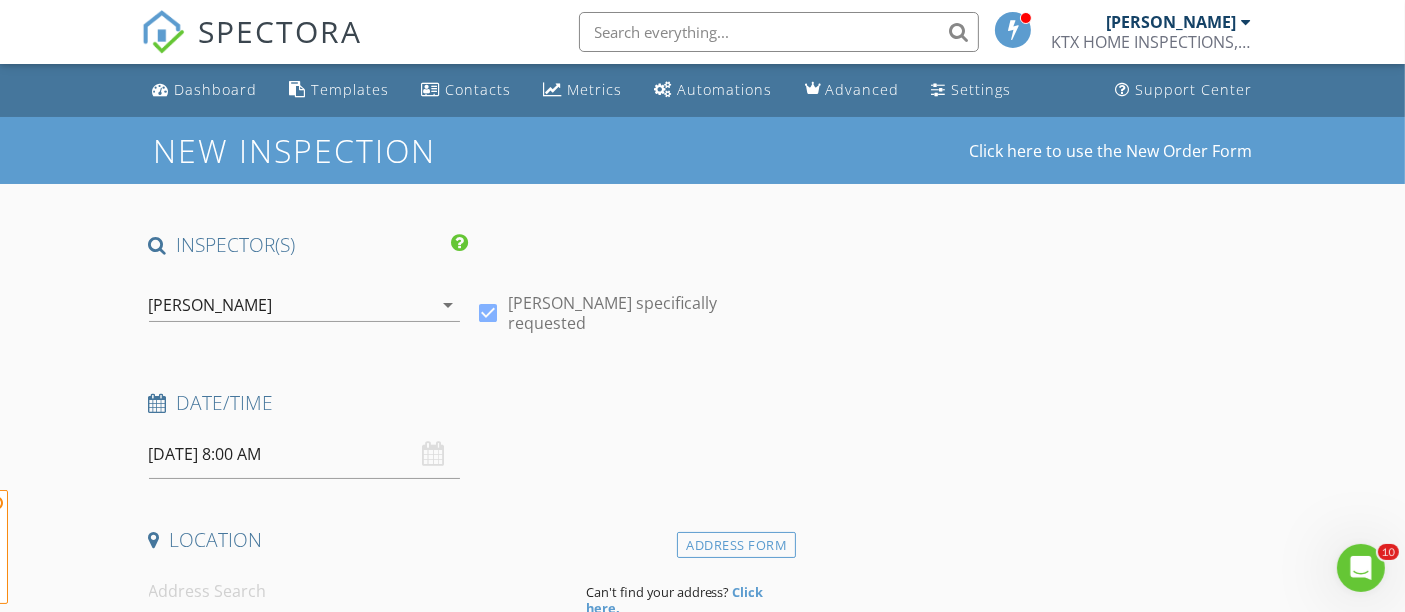 scroll, scrollTop: 0, scrollLeft: 0, axis: both 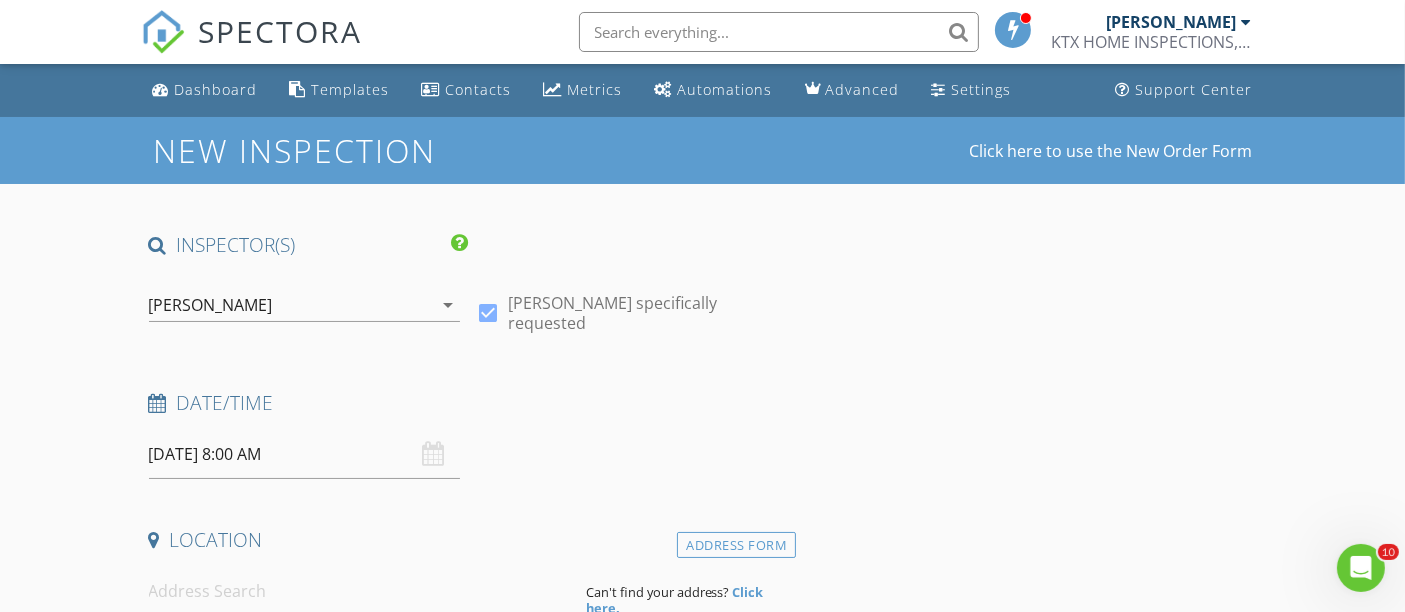 click on "[DATE] 8:00 AM" at bounding box center (305, 454) 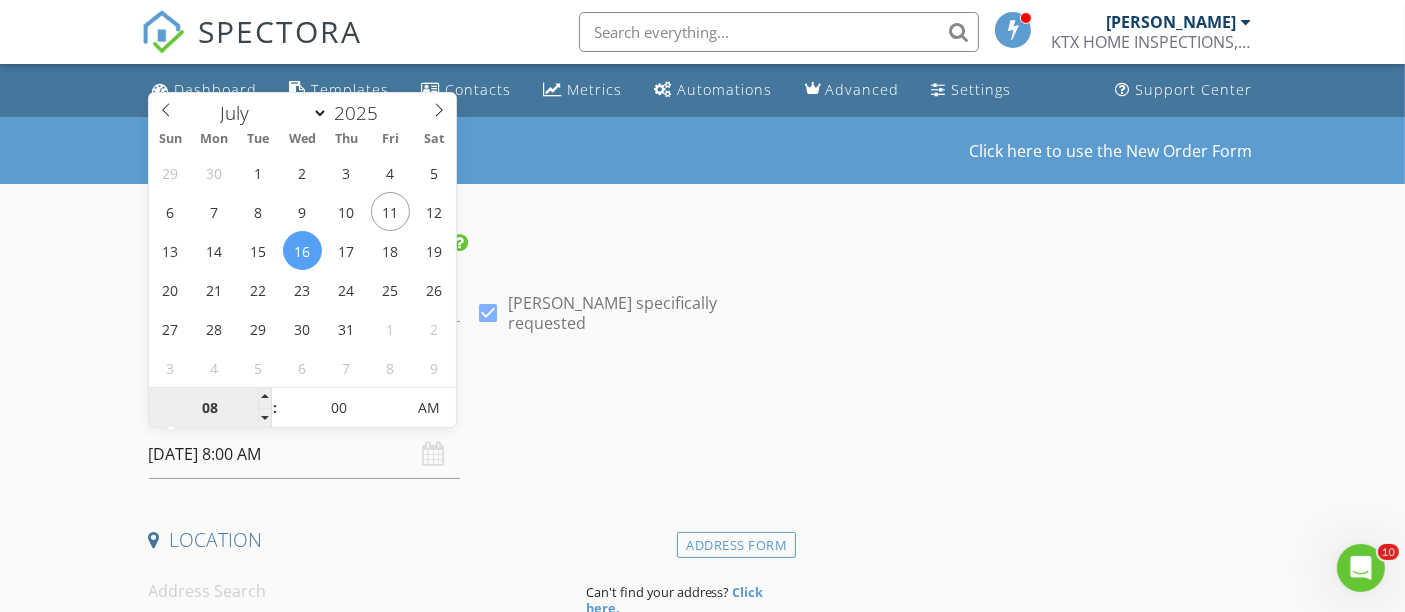click on "08" at bounding box center [210, 409] 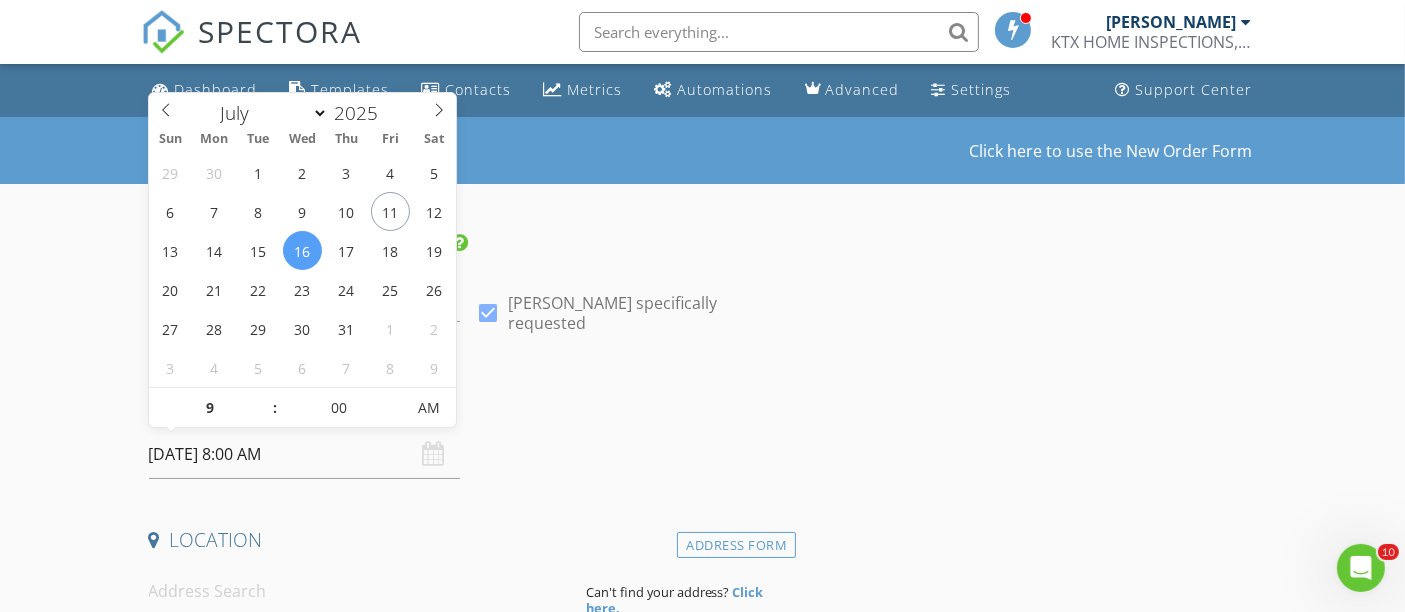 type on "07/16/2025 9:00 AM" 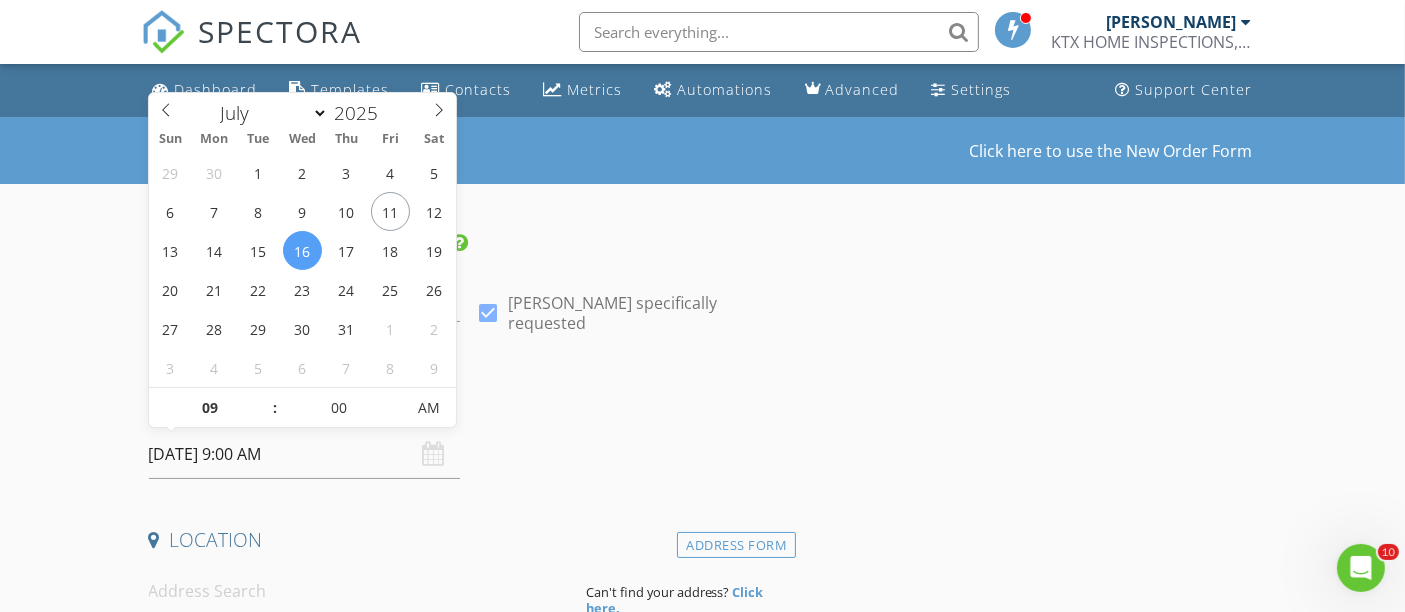 drag, startPoint x: 1164, startPoint y: 342, endPoint x: 1141, endPoint y: 345, distance: 23.194826 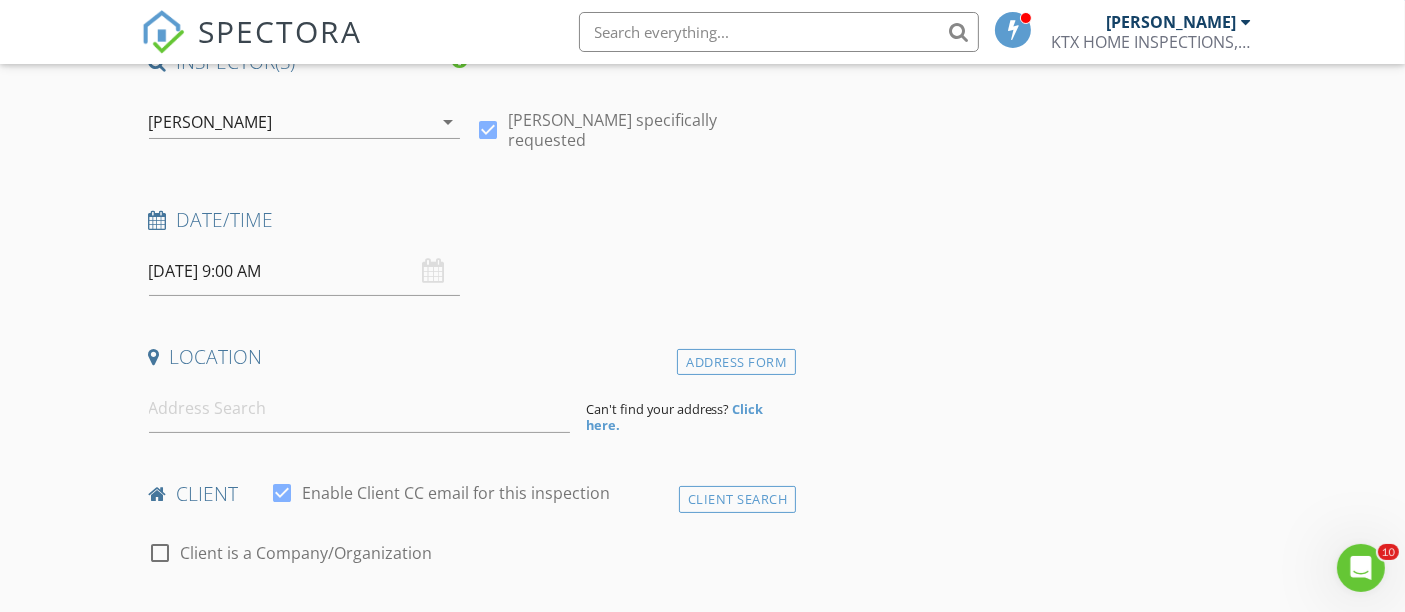 scroll, scrollTop: 333, scrollLeft: 0, axis: vertical 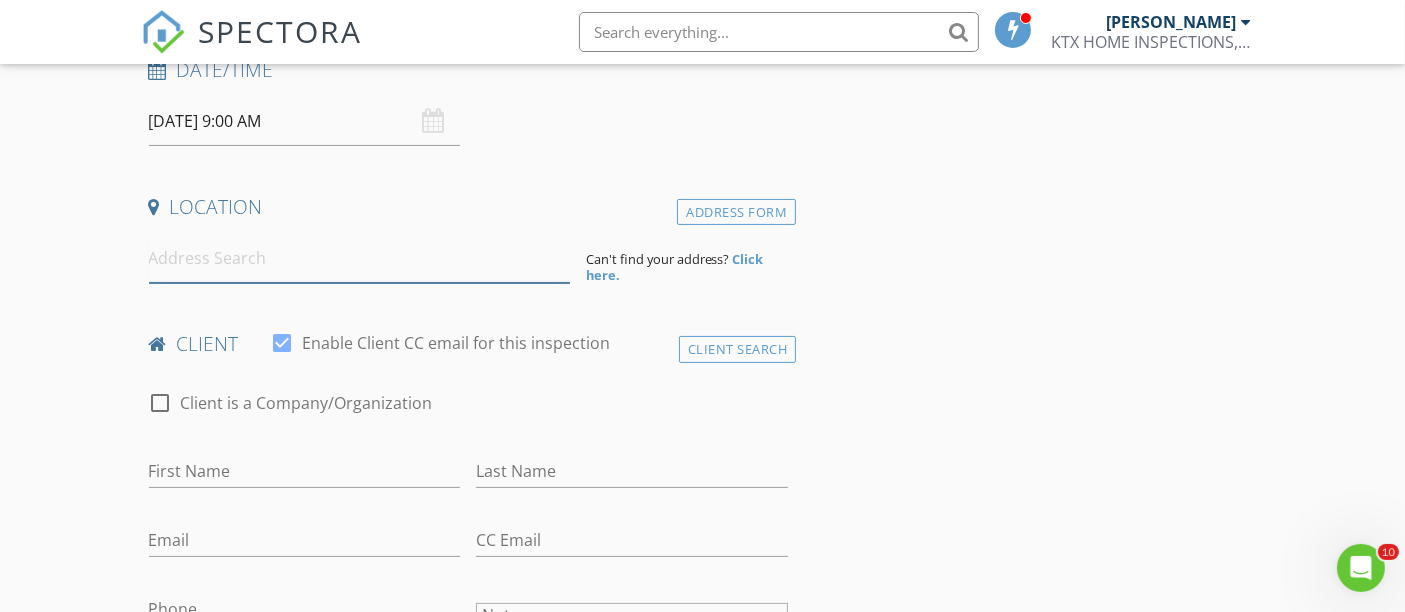 click at bounding box center (359, 258) 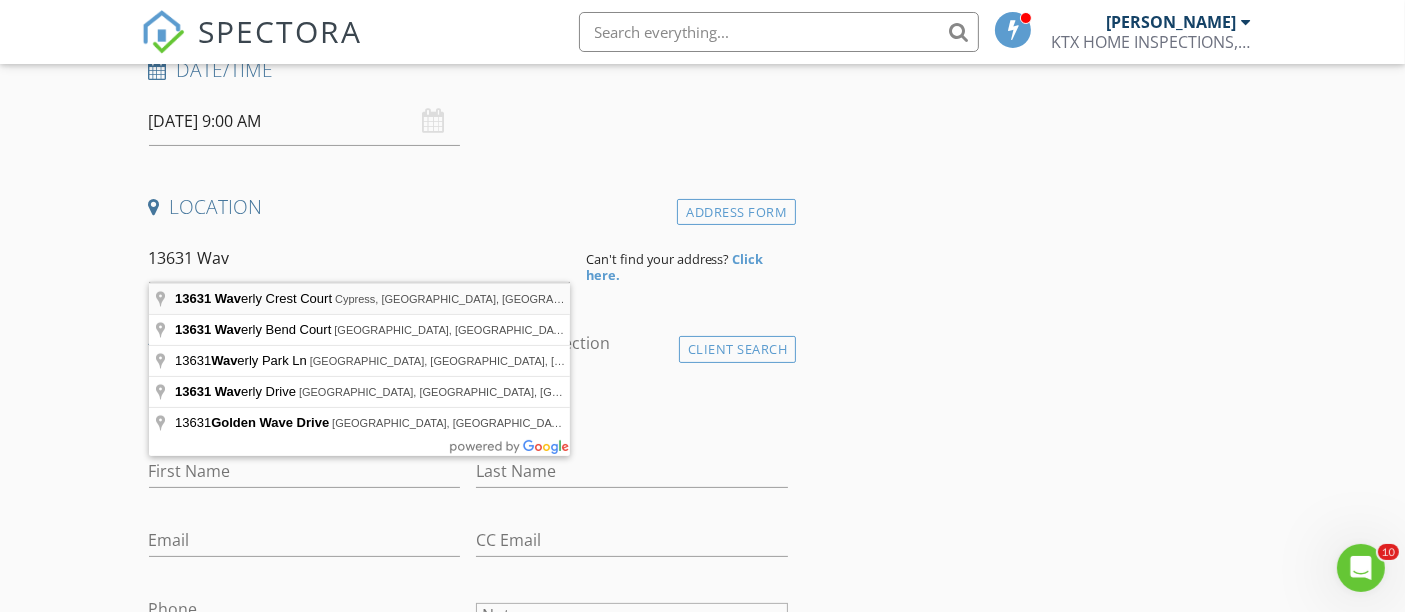 type on "13631 Waverly Crest Court, Cypress, TX, USA" 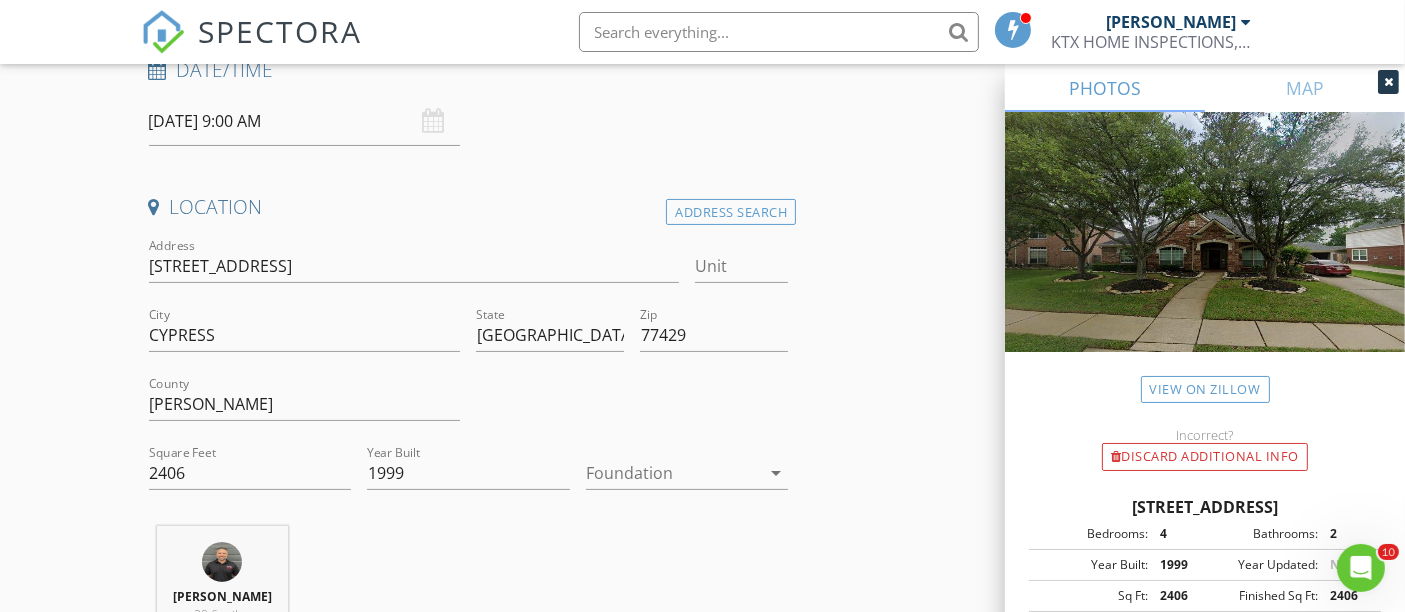 click at bounding box center [1388, 82] 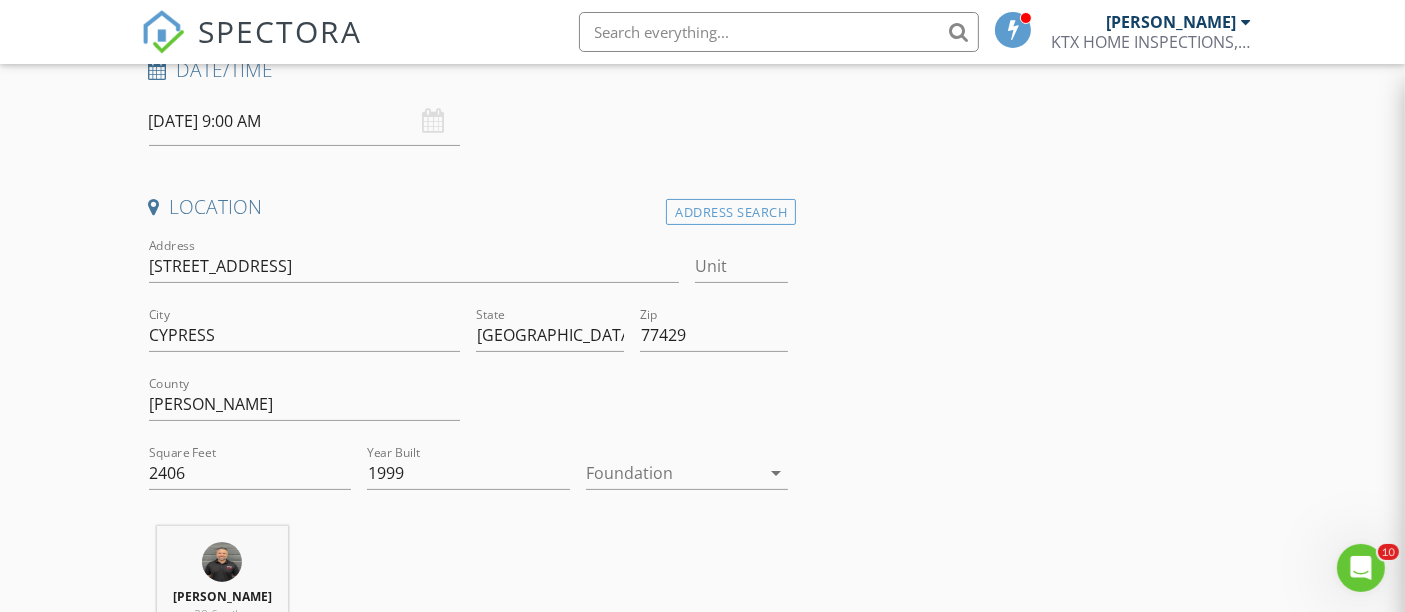 scroll, scrollTop: 444, scrollLeft: 0, axis: vertical 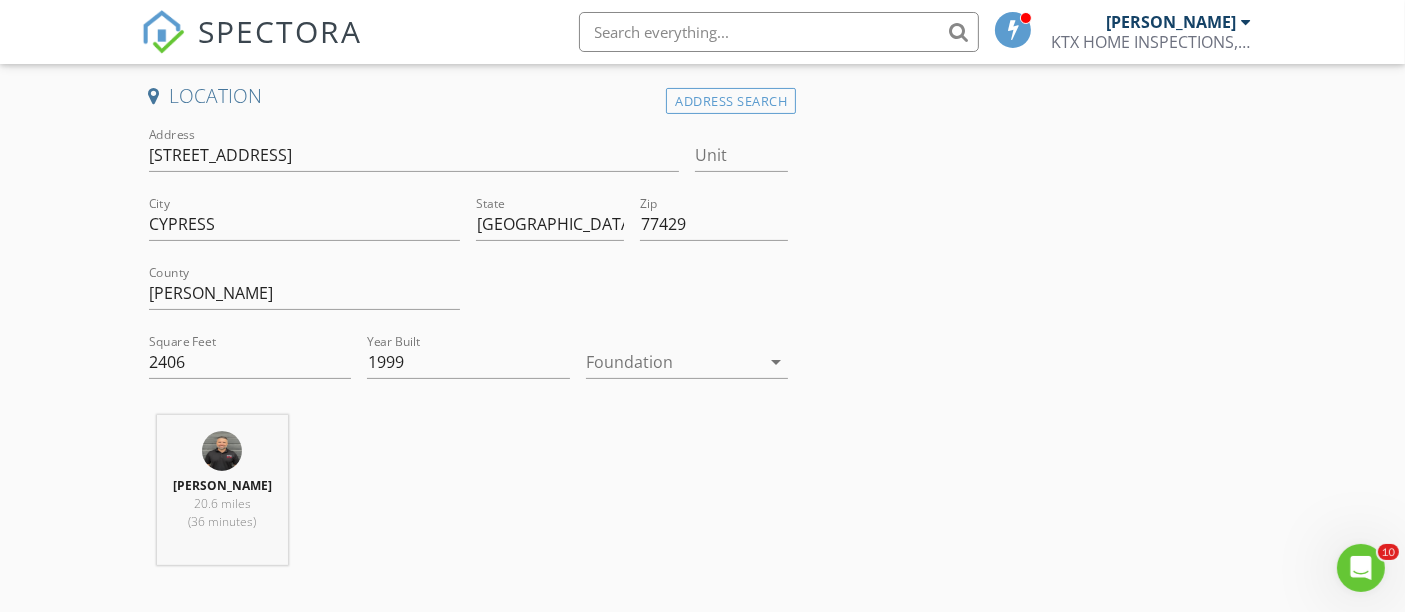 click at bounding box center (673, 362) 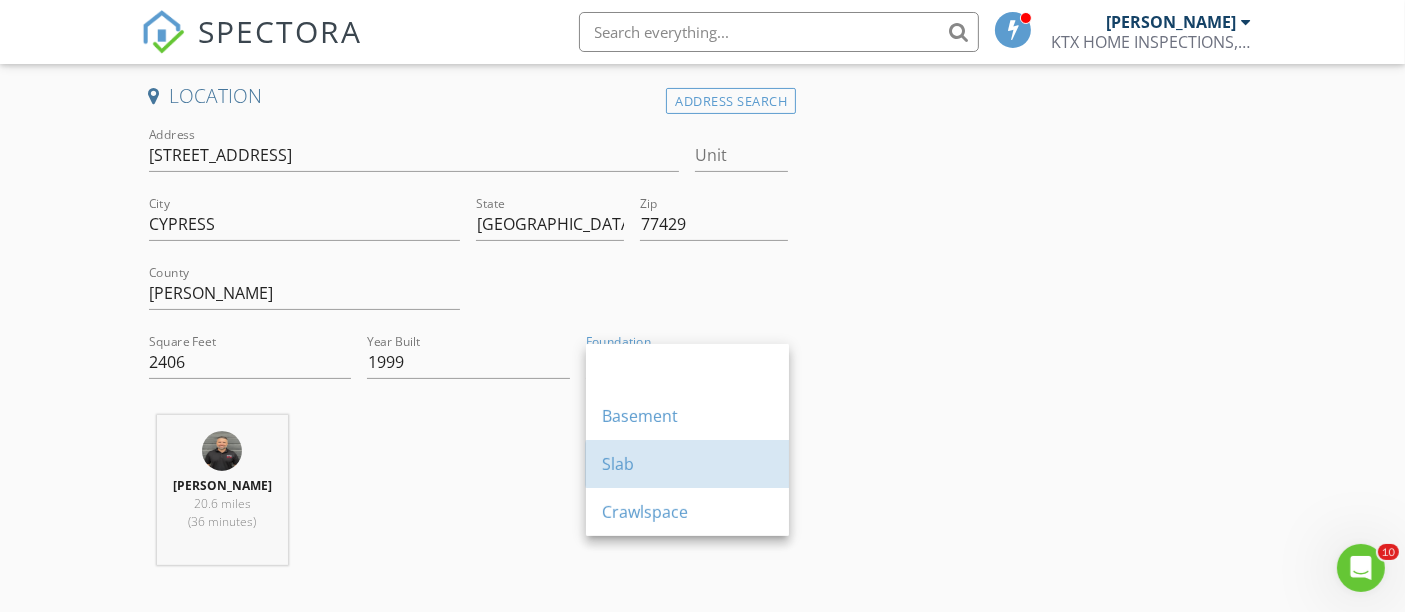 drag, startPoint x: 660, startPoint y: 467, endPoint x: 1003, endPoint y: 402, distance: 349.10458 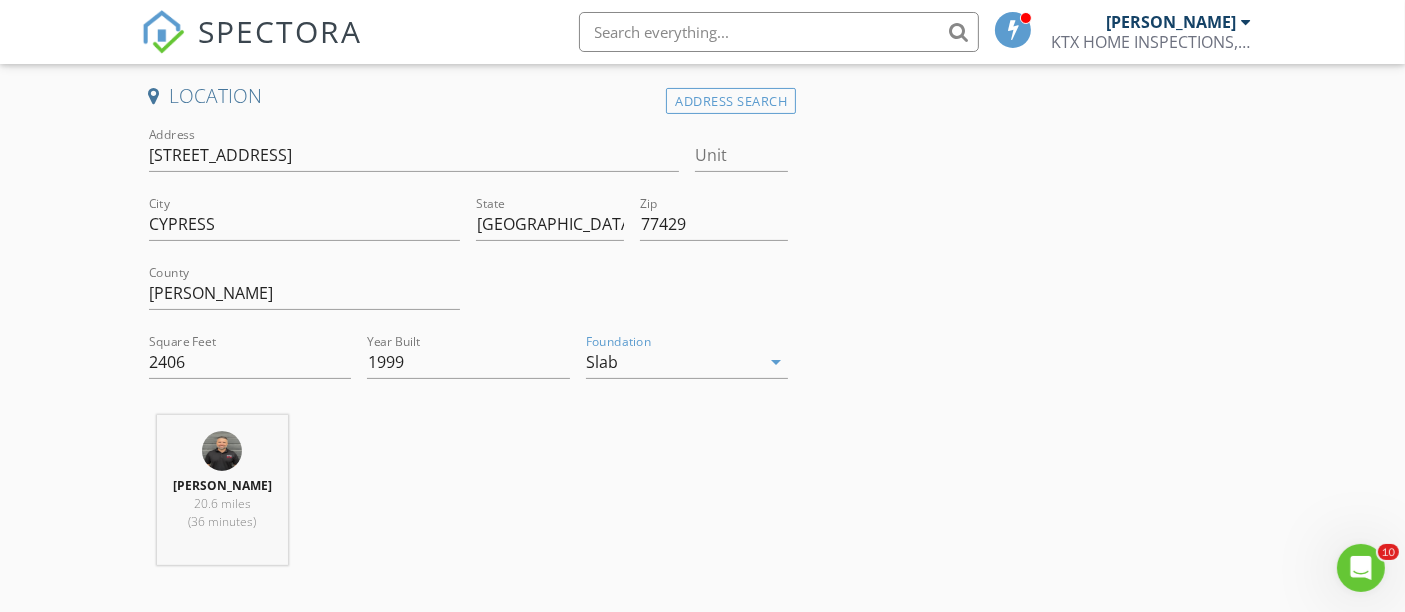 click on "INSPECTOR(S)
check_box   JOHN REESE   PRIMARY   JOHN REESE arrow_drop_down   check_box JOHN REESE specifically requested
Date/Time
07/16/2025 9:00 AM
Location
Address Search       Address 13631 Waverly Crest Ct   Unit   City CYPRESS   State TX   Zip 77429   County Harris     Square Feet 2406   Year Built 1999   Foundation Slab arrow_drop_down     JOHN REESE     20.6 miles     (36 minutes)
client
check_box Enable Client CC email for this inspection   Client Search     check_box_outline_blank Client is a Company/Organization     First Name   Last Name   Email   CC Email   Phone           Notes   Private Notes
ADD ADDITIONAL client
SERVICES
check_box_outline_blank   Residential Inspection   check_box_outline_blank   Over 5000sq ft: Call Office for Pricing     Reinspection" at bounding box center (703, 1427) 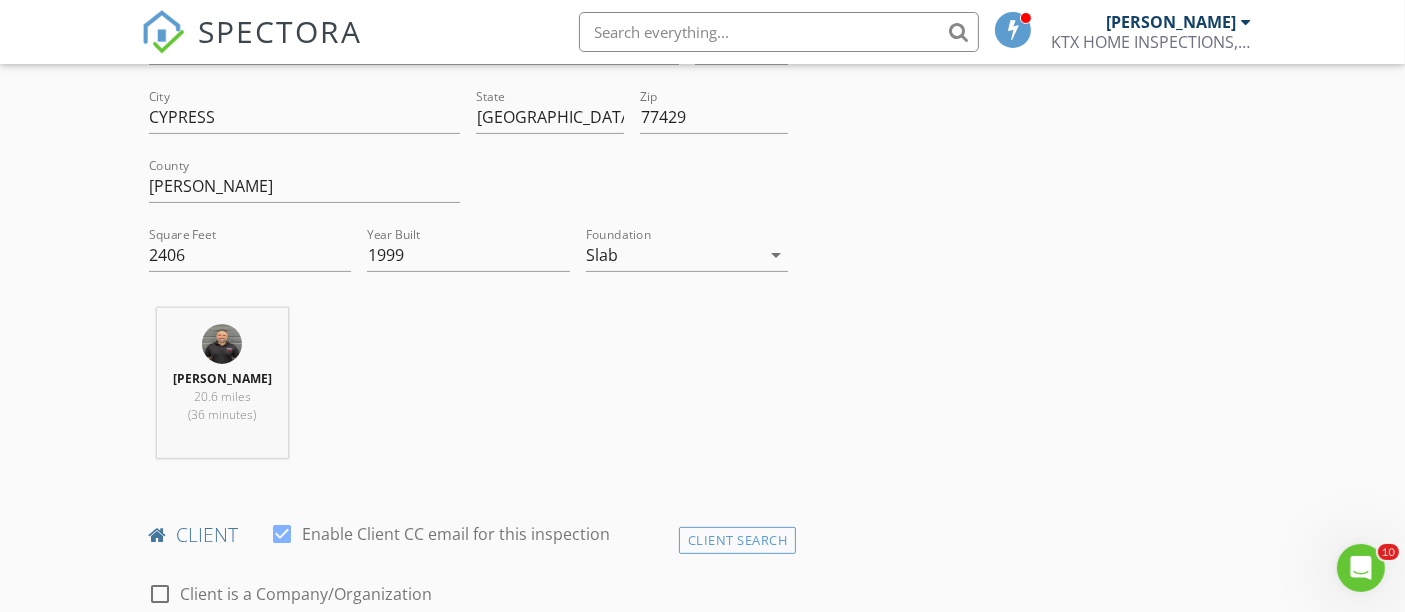 scroll, scrollTop: 777, scrollLeft: 0, axis: vertical 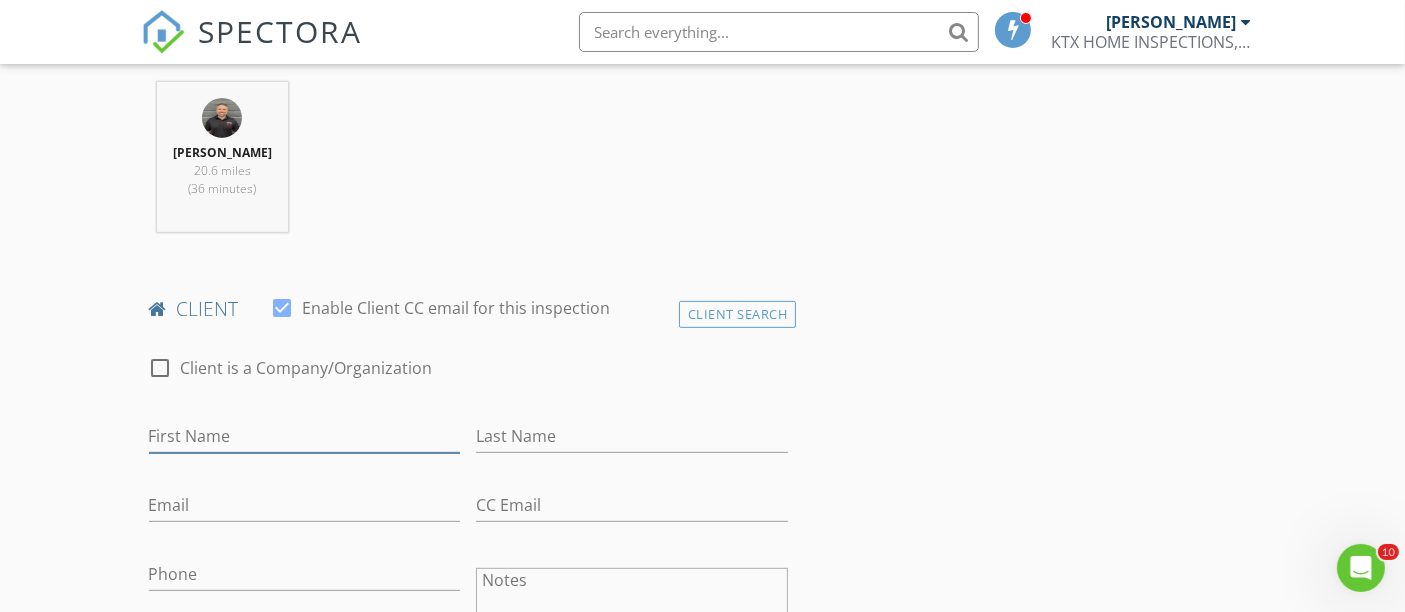 click on "First Name" at bounding box center [305, 436] 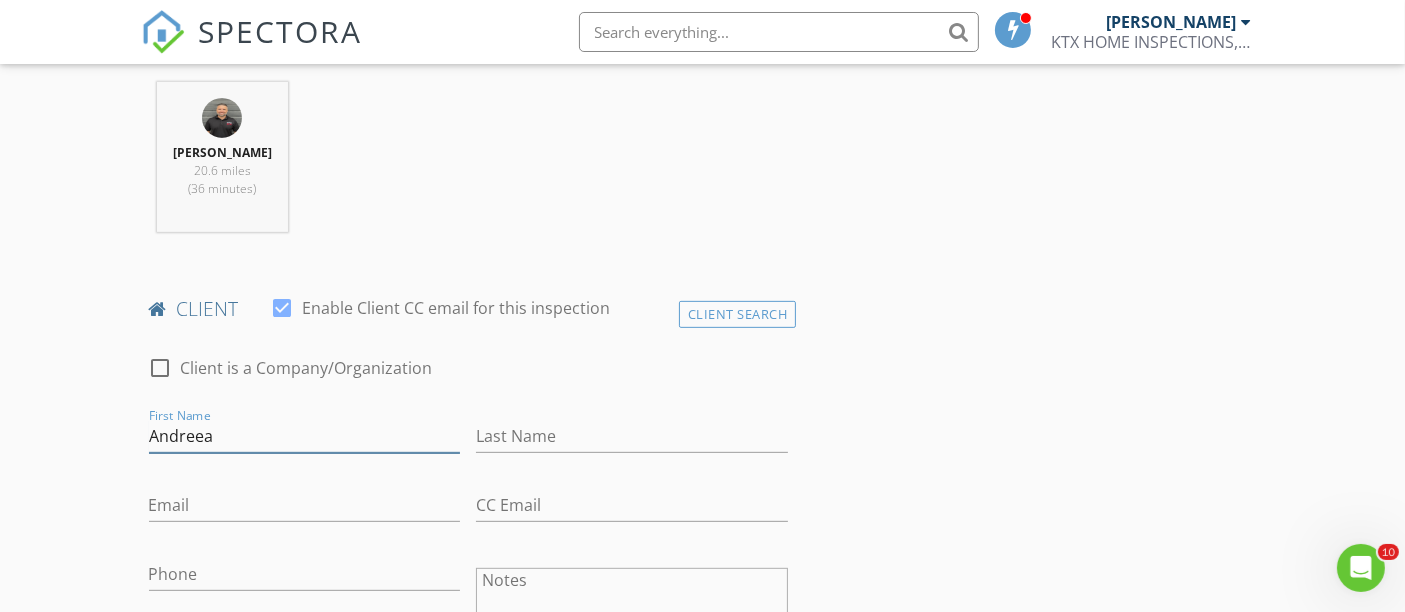 type on "Andreea" 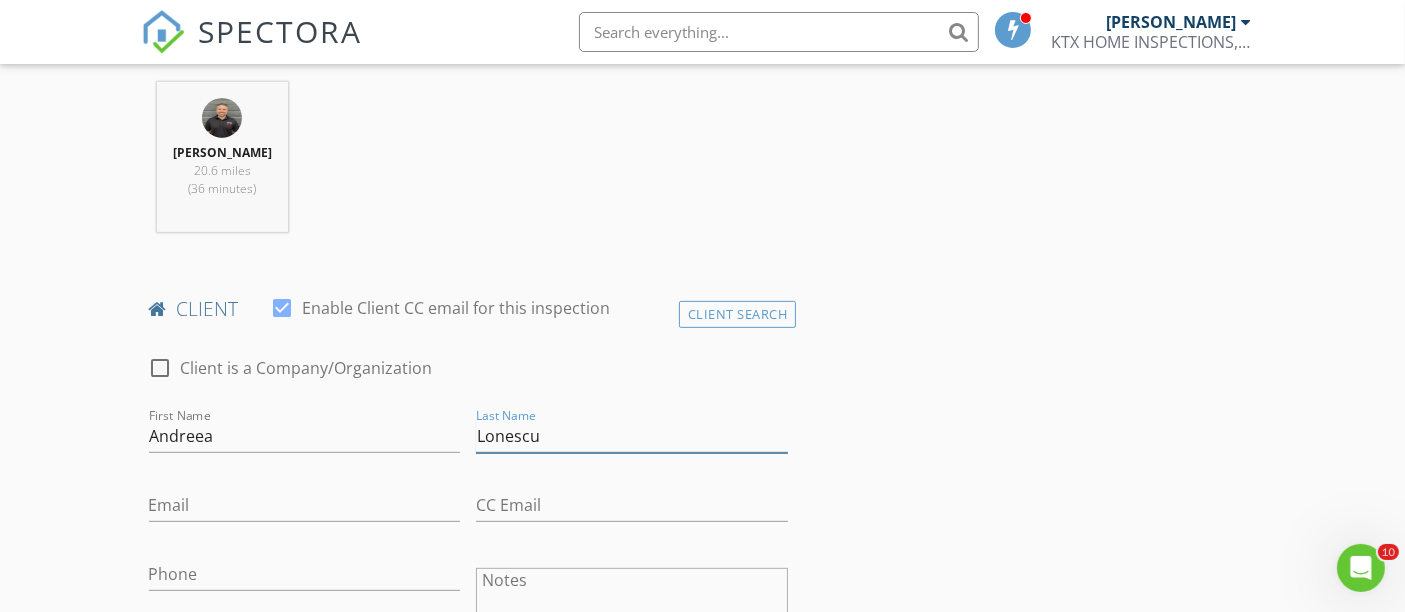 type on "Lonescu" 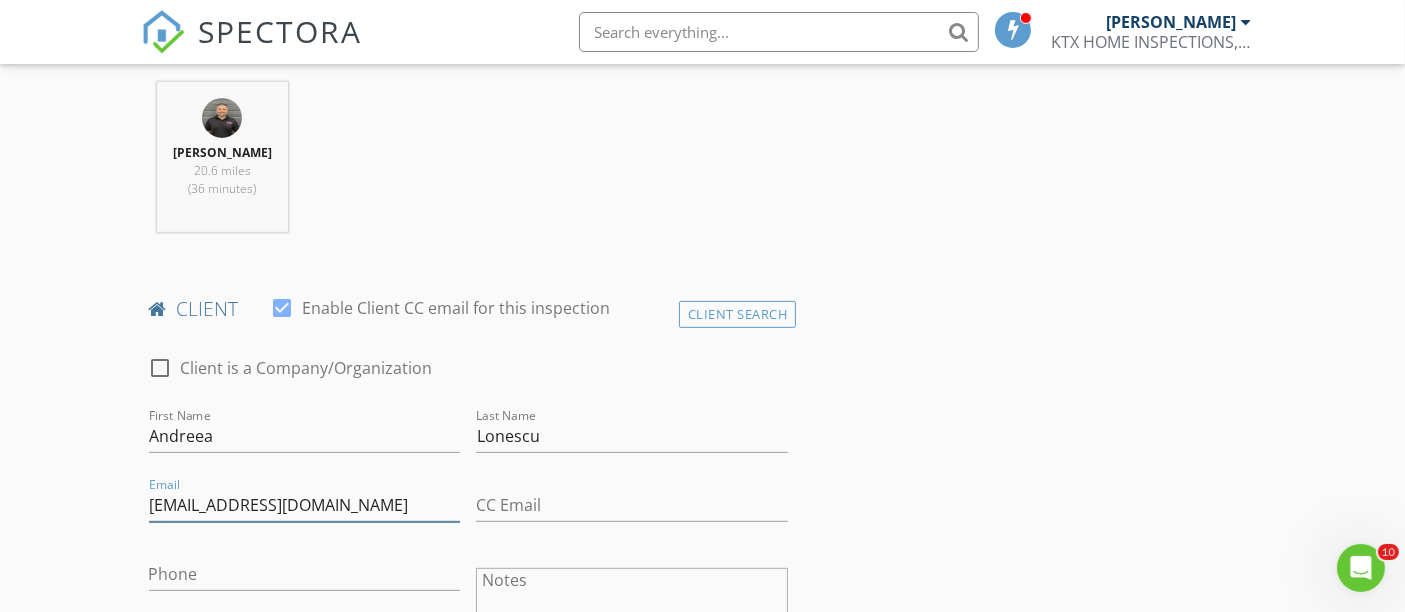 type on "Andreeaionescu@live.com" 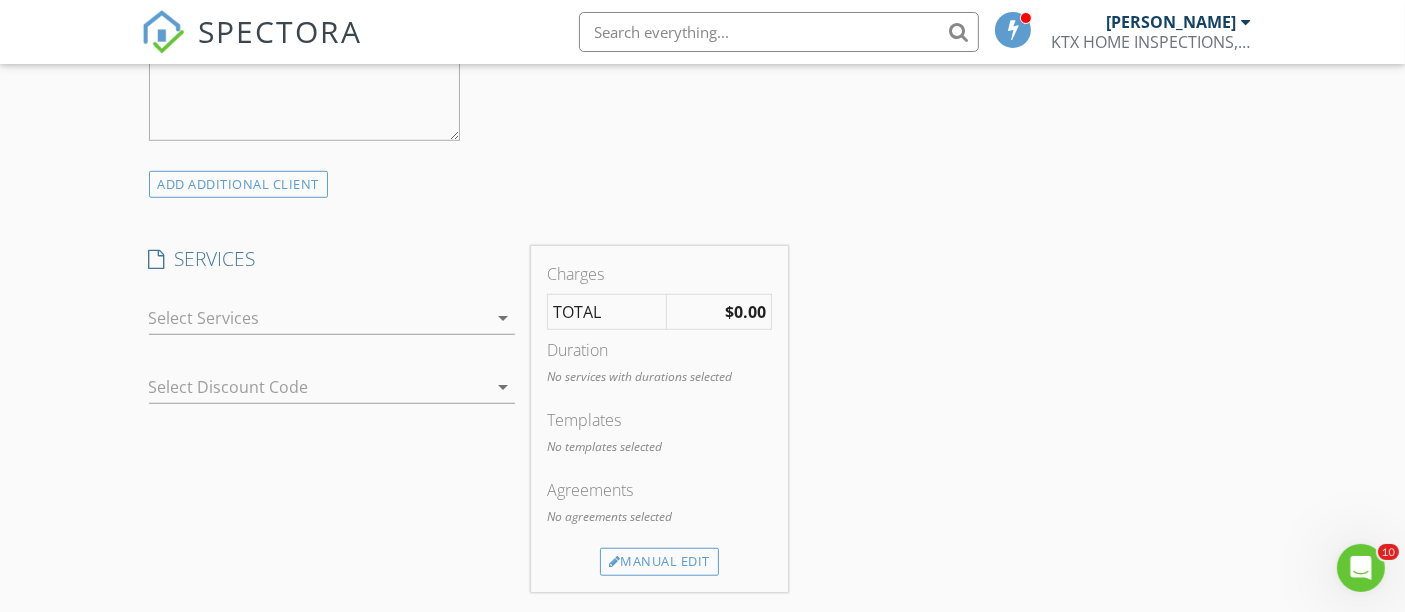 scroll, scrollTop: 1666, scrollLeft: 0, axis: vertical 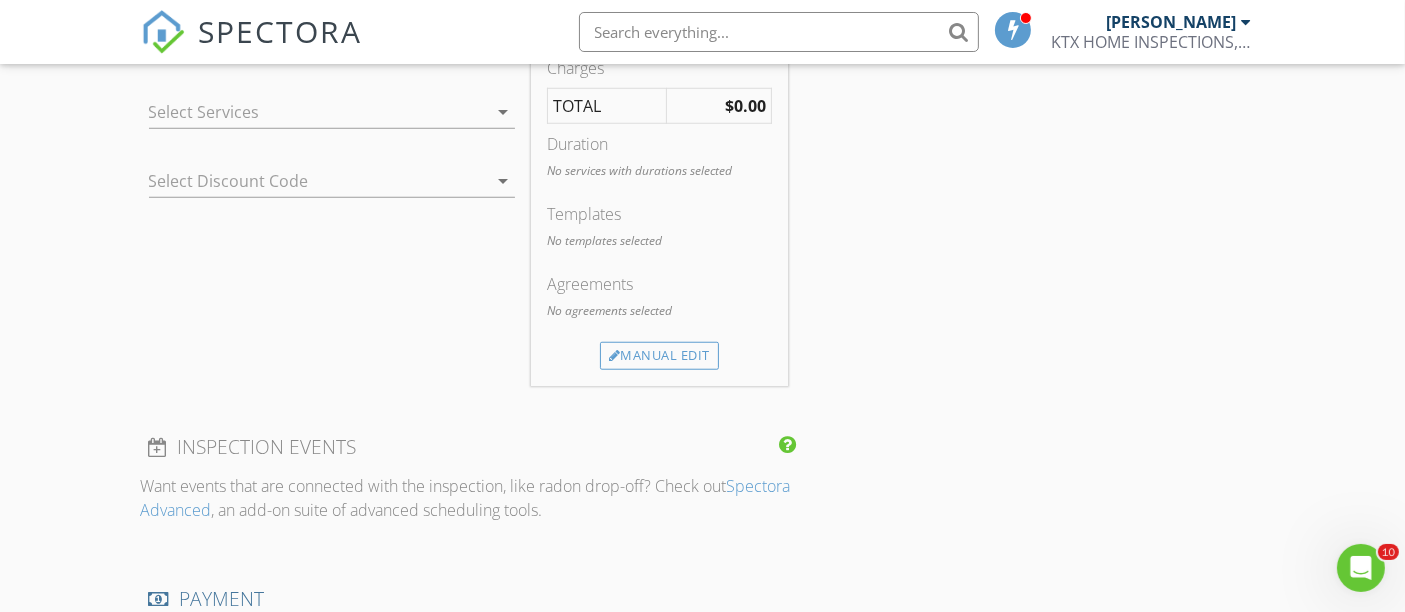 type on "[PHONE_NUMBER]" 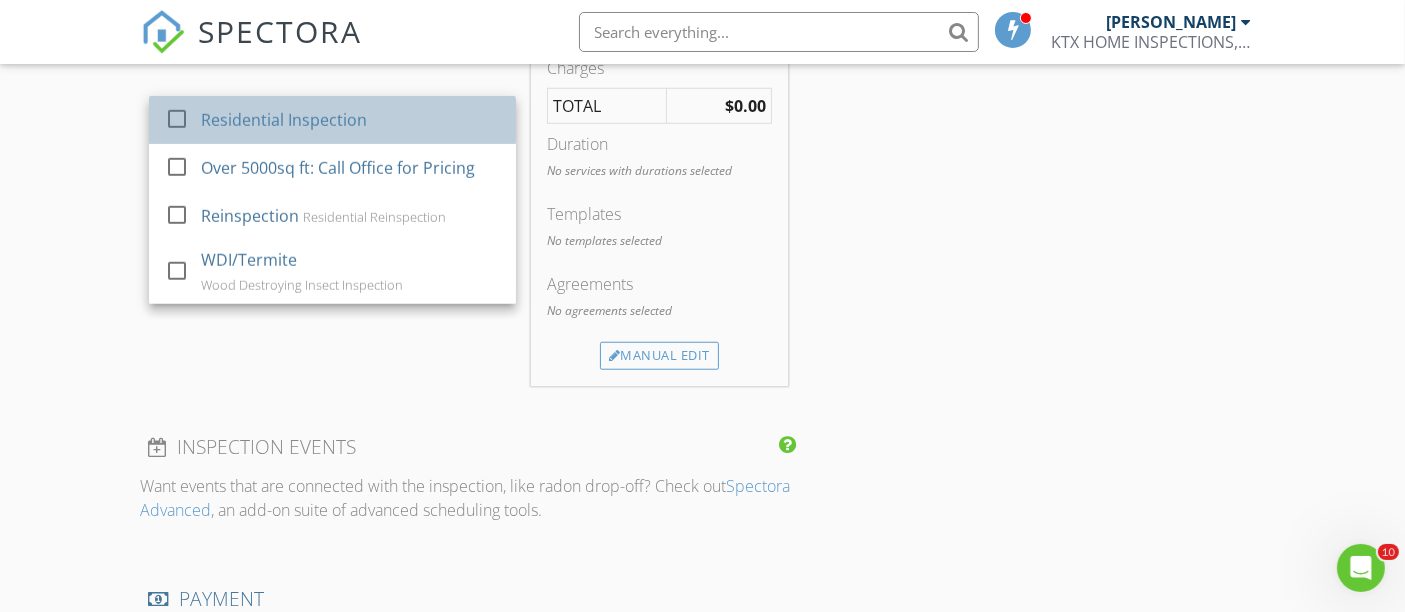 click on "Residential Inspection" at bounding box center (283, 120) 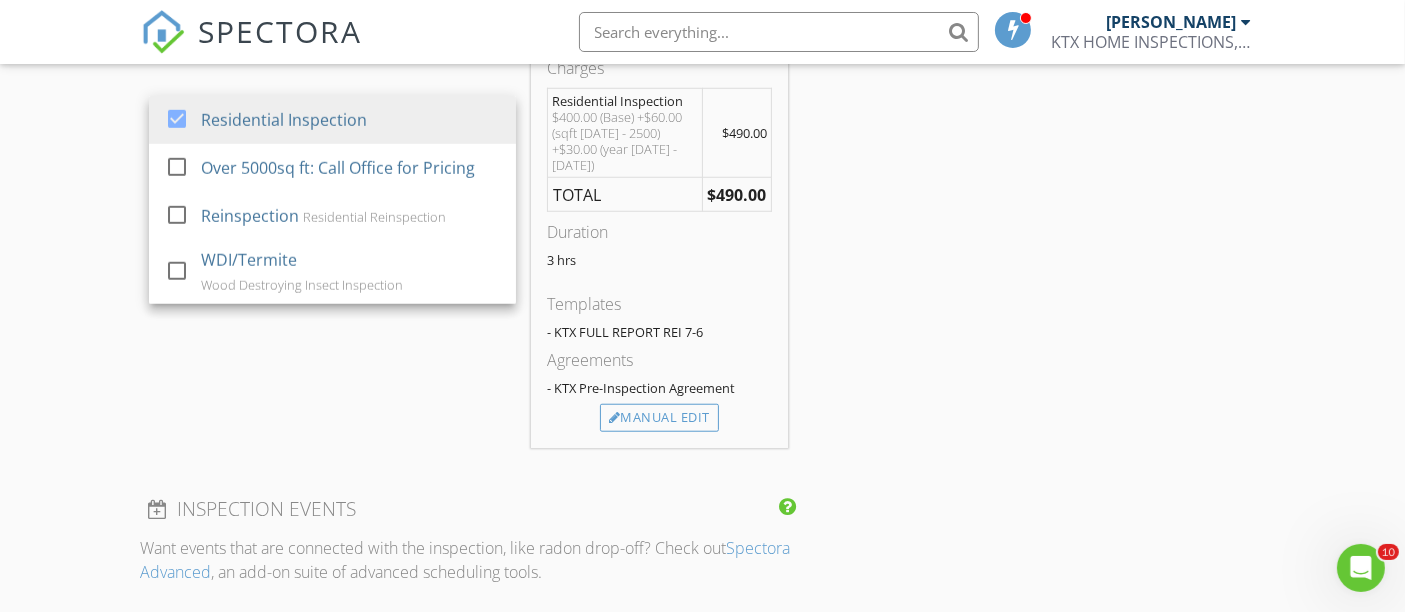 click on "New Inspection
Click here to use the New Order Form
INSPECTOR(S)
check_box   JOHN REESE   PRIMARY   JOHN REESE arrow_drop_down   check_box JOHN REESE specifically requested
Date/Time
07/16/2025 9:00 AM
Location
Address Search       Address 13631 Waverly Crest Ct   Unit   City CYPRESS   State TX   Zip 77429   County Harris     Square Feet 2406   Year Built 1999   Foundation Slab arrow_drop_down     JOHN REESE     20.6 miles     (36 minutes)
client
check_box Enable Client CC email for this inspection   Client Search     check_box_outline_blank Client is a Company/Organization     First Name Andreea   Last Name Lonescu   Email Andreeaionescu@live.com   CC Email   Phone 832-919-5553           Notes   Private Notes
ADD ADDITIONAL client
SERVICES
check_box" at bounding box center (702, 203) 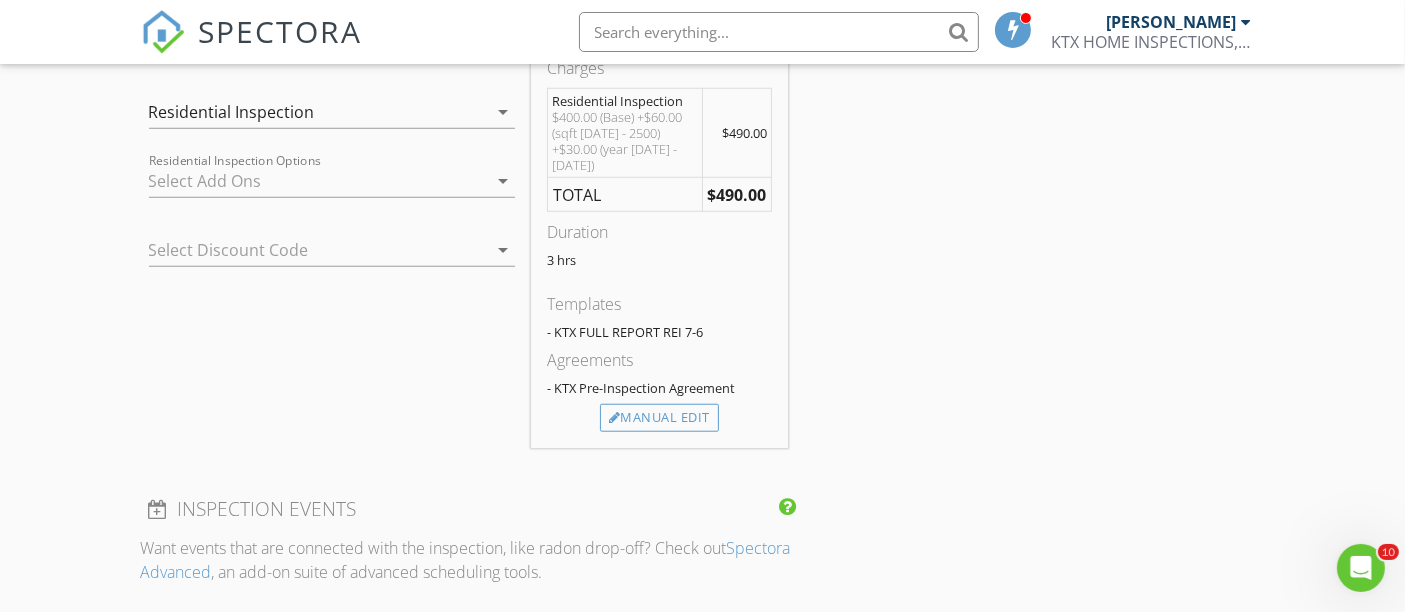 click at bounding box center (318, 181) 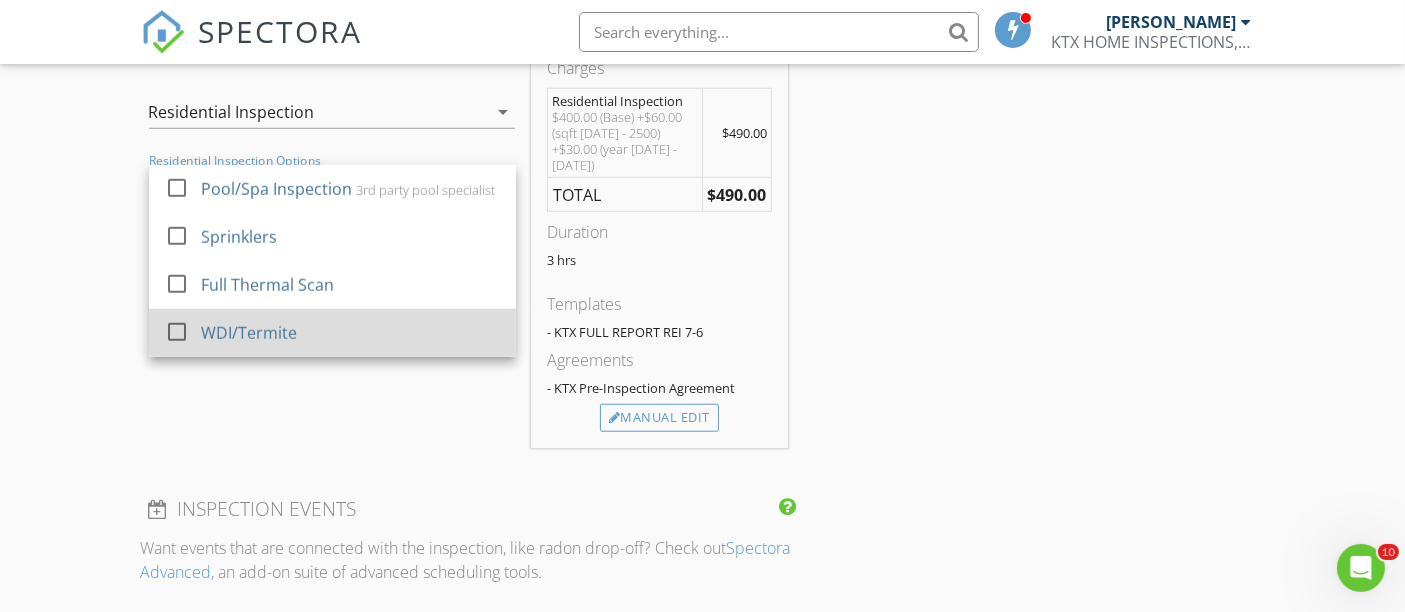 click at bounding box center [177, 332] 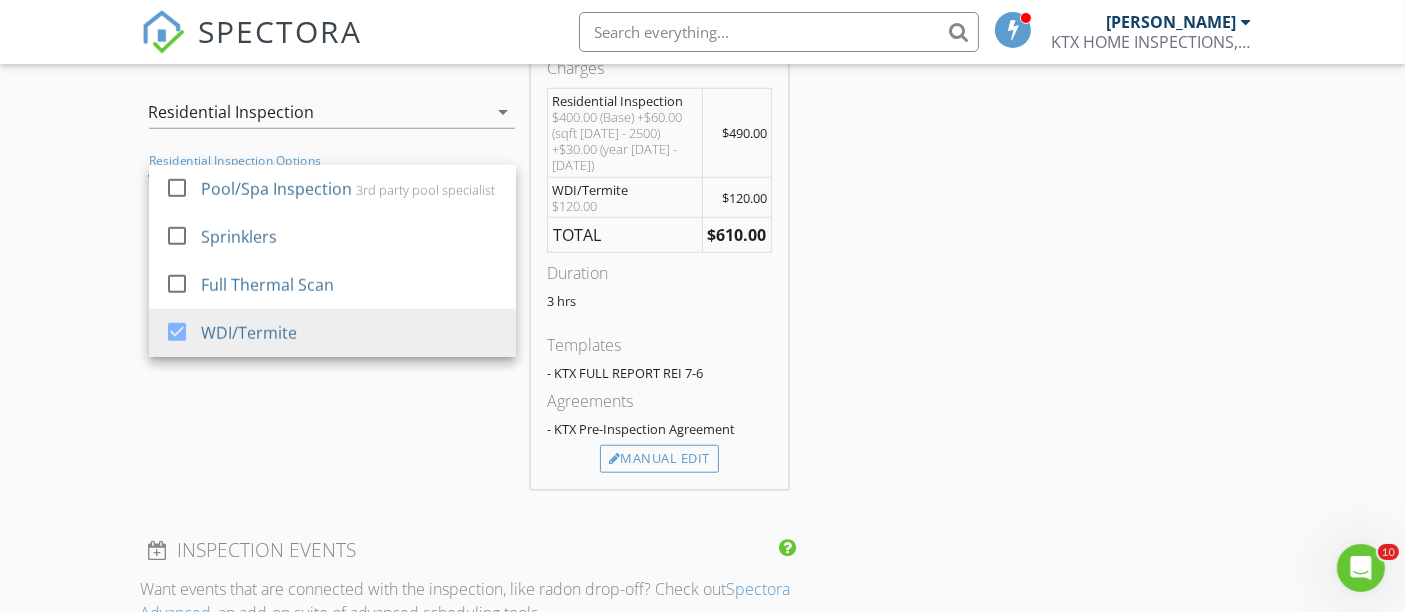 click on "INSPECTOR(S)
check_box   JOHN REESE   PRIMARY   JOHN REESE arrow_drop_down   check_box JOHN REESE specifically requested
Date/Time
07/16/2025 9:00 AM
Location
Address Search       Address 13631 Waverly Crest Ct   Unit   City CYPRESS   State TX   Zip 77429   County Harris     Square Feet 2406   Year Built 1999   Foundation Slab arrow_drop_down     JOHN REESE     20.6 miles     (36 minutes)
client
check_box Enable Client CC email for this inspection   Client Search     check_box_outline_blank Client is a Company/Organization     First Name Andreea   Last Name Lonescu   Email Andreeaionescu@live.com   CC Email   Phone 832-919-5553           Notes   Private Notes
ADD ADDITIONAL client
SERVICES
check_box   Residential Inspection   check_box_outline_blank       Reinspection" at bounding box center (703, 257) 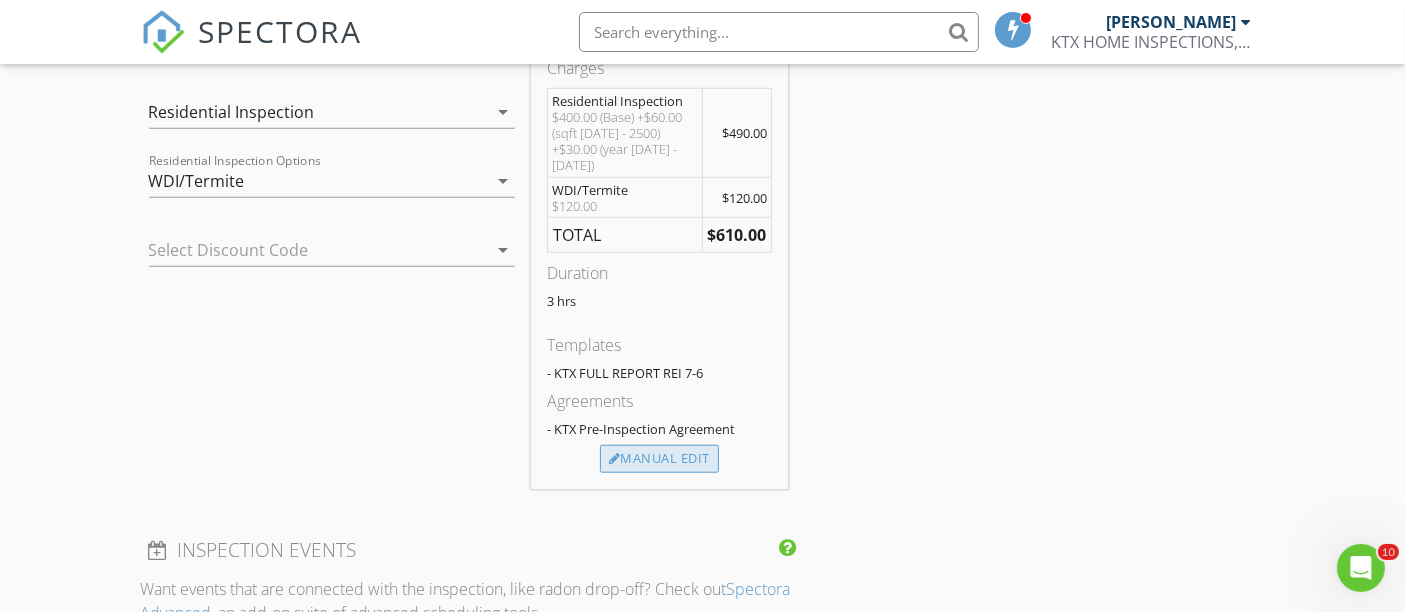 click on "Manual Edit" at bounding box center (659, 459) 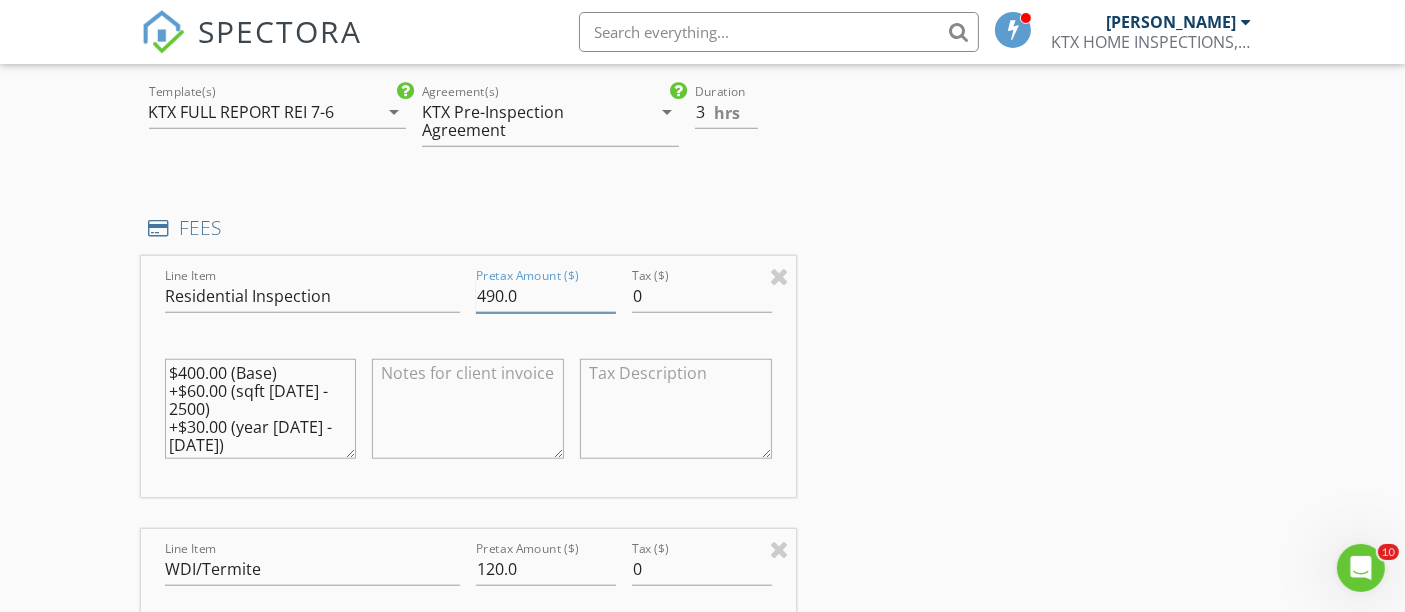 drag, startPoint x: 494, startPoint y: 290, endPoint x: 484, endPoint y: 291, distance: 10.049875 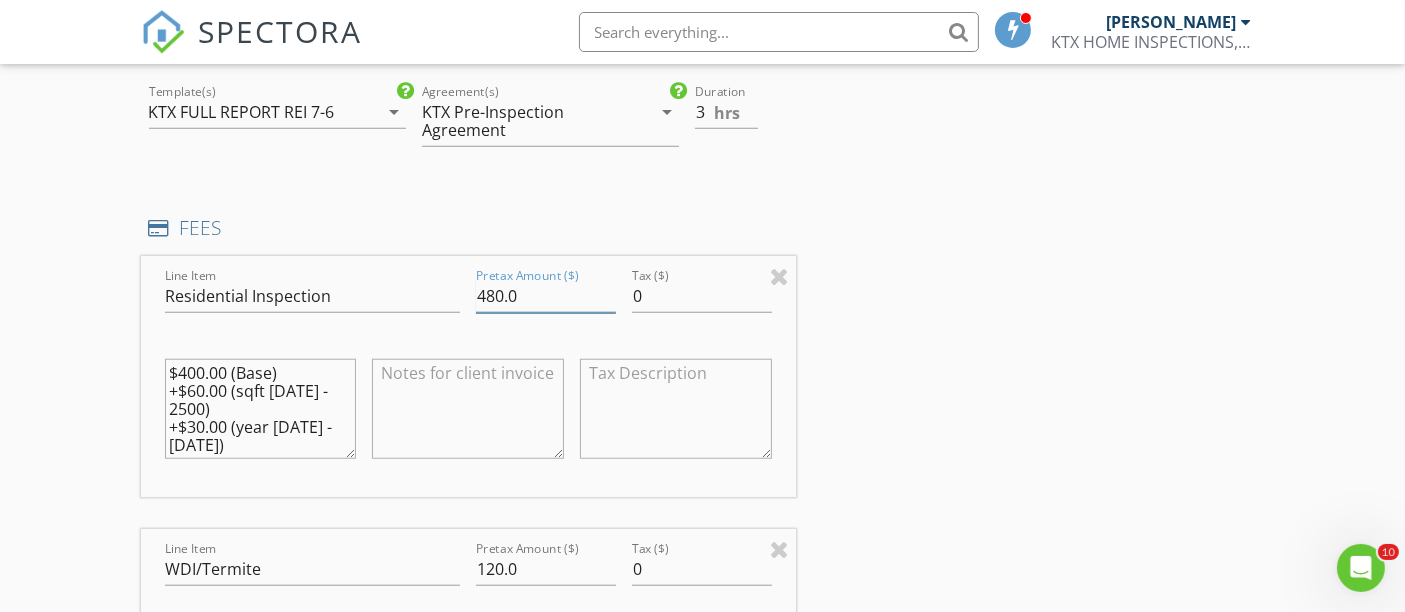 type on "480.0" 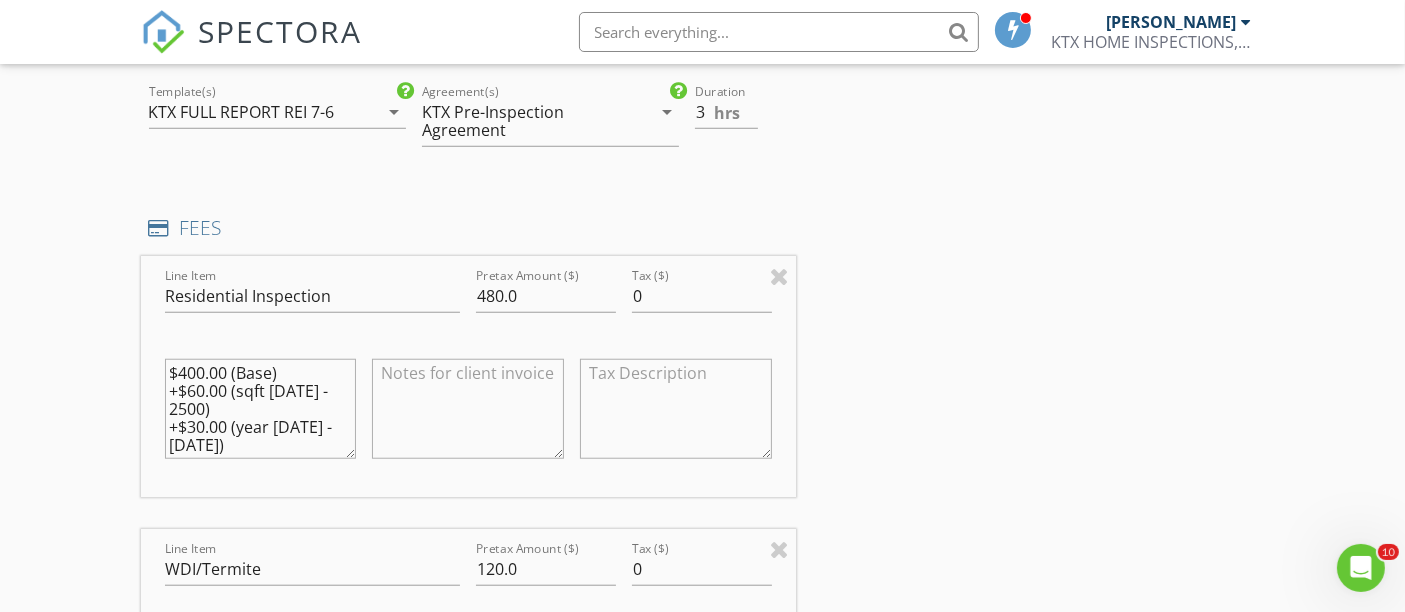 drag, startPoint x: 237, startPoint y: 443, endPoint x: 142, endPoint y: 328, distance: 149.16434 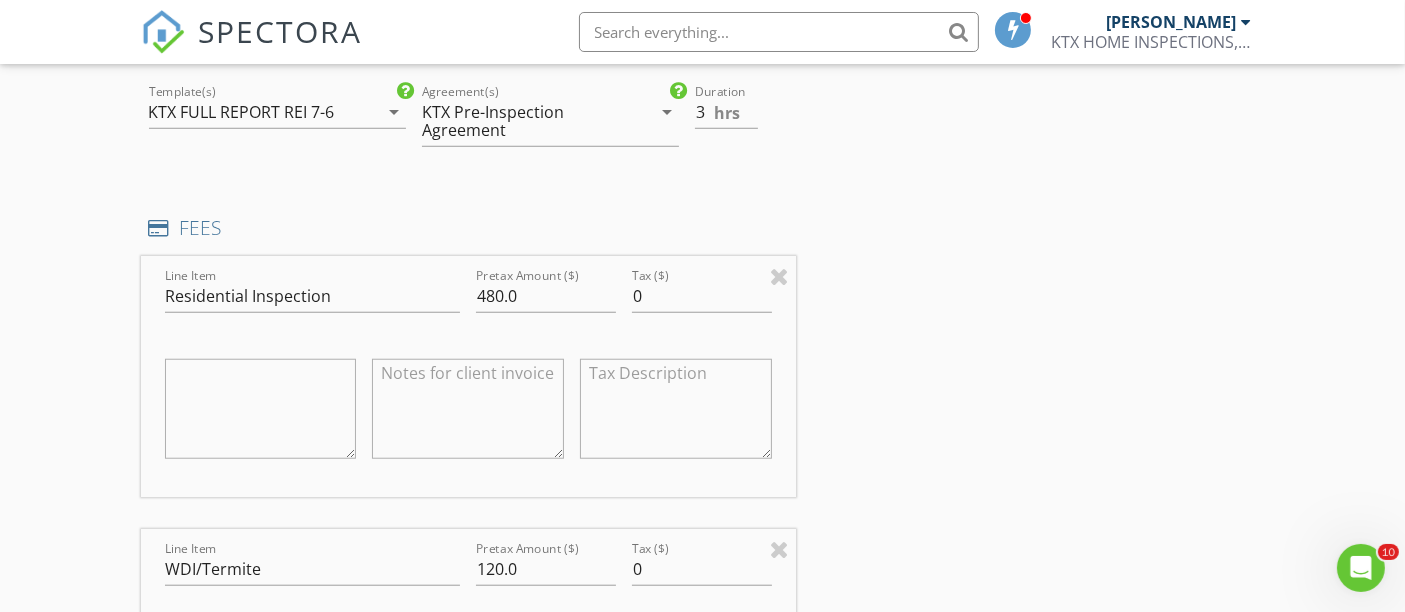 type 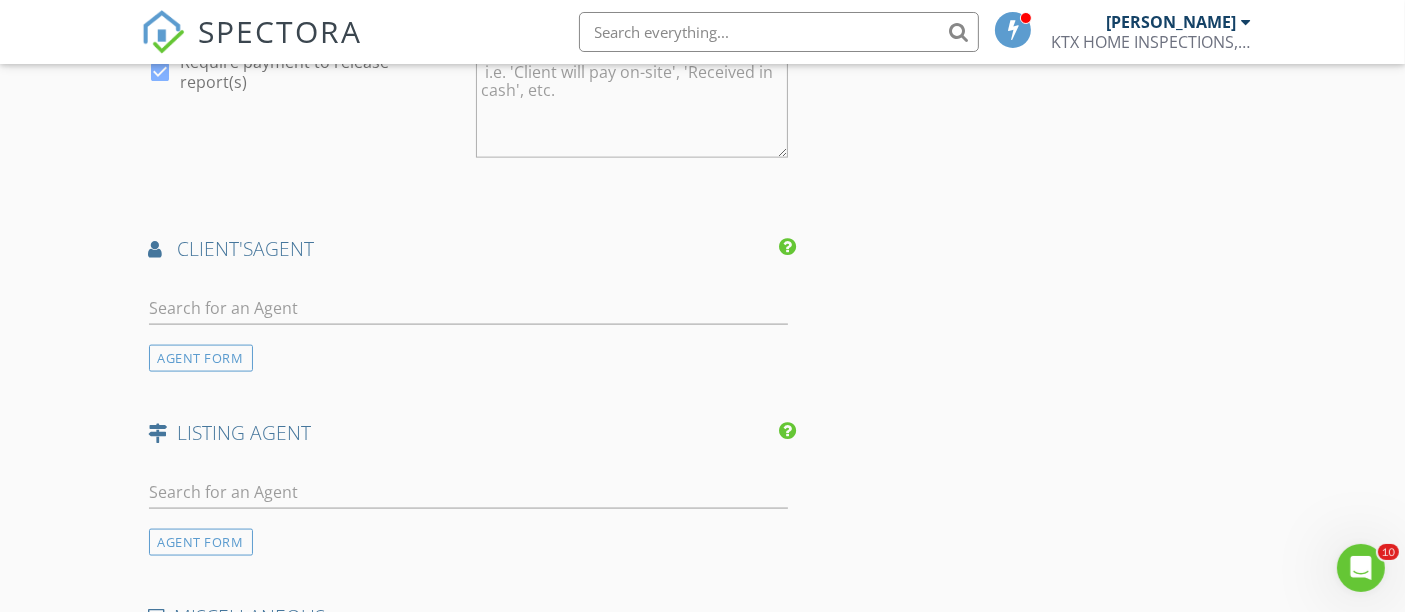 scroll, scrollTop: 2777, scrollLeft: 0, axis: vertical 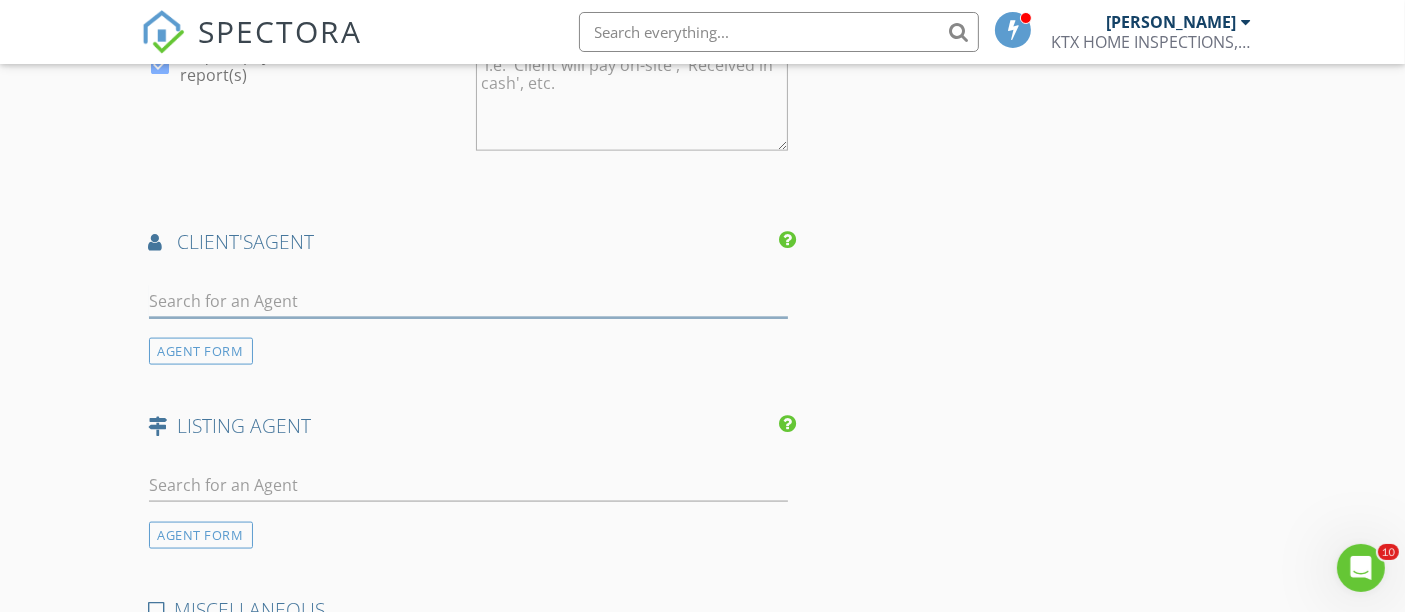 click at bounding box center [469, 301] 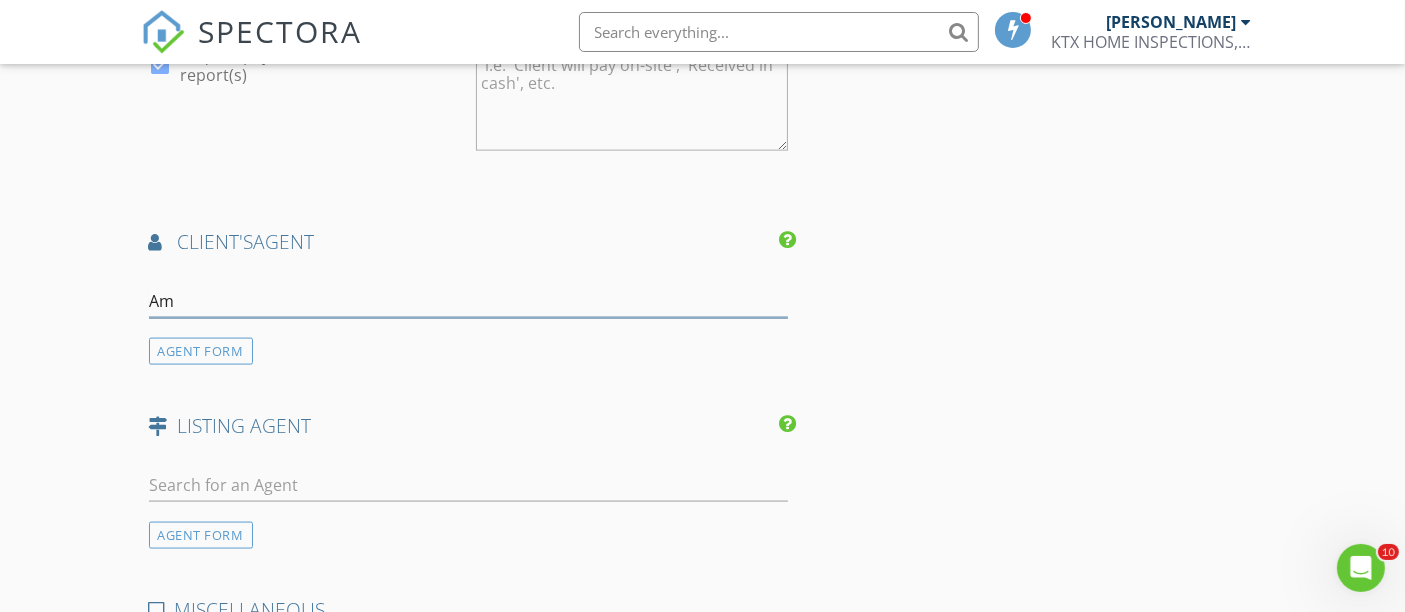 type on "A" 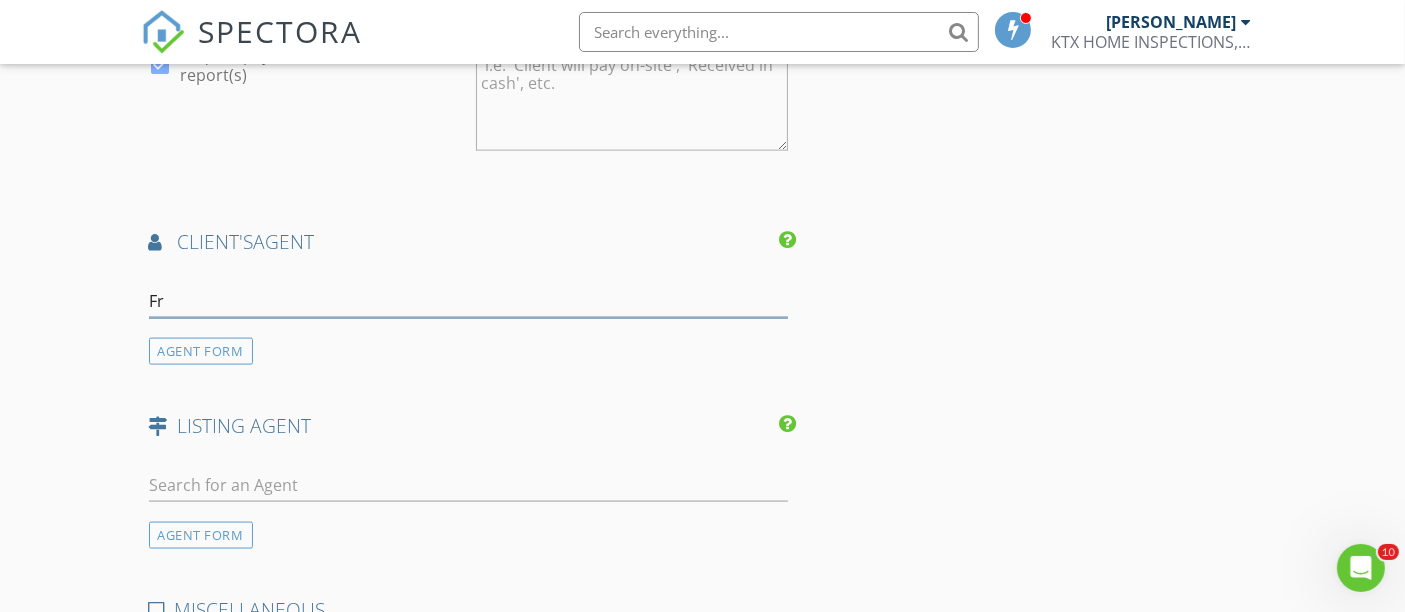 type on "F" 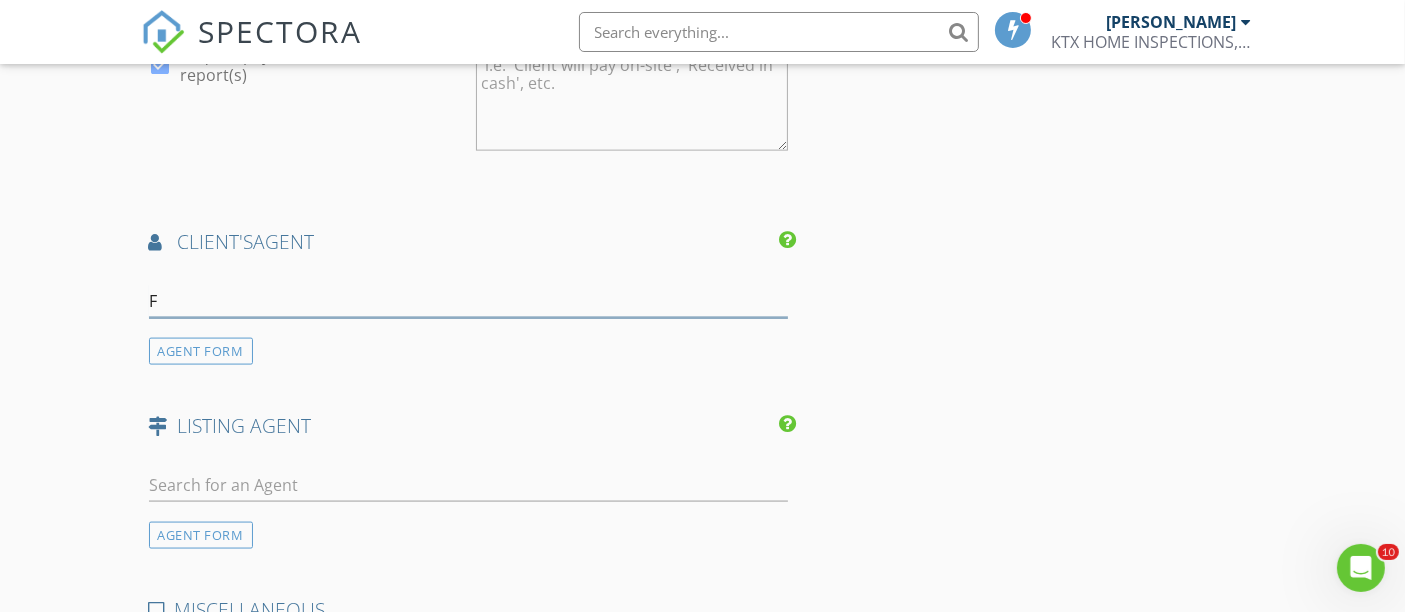 type 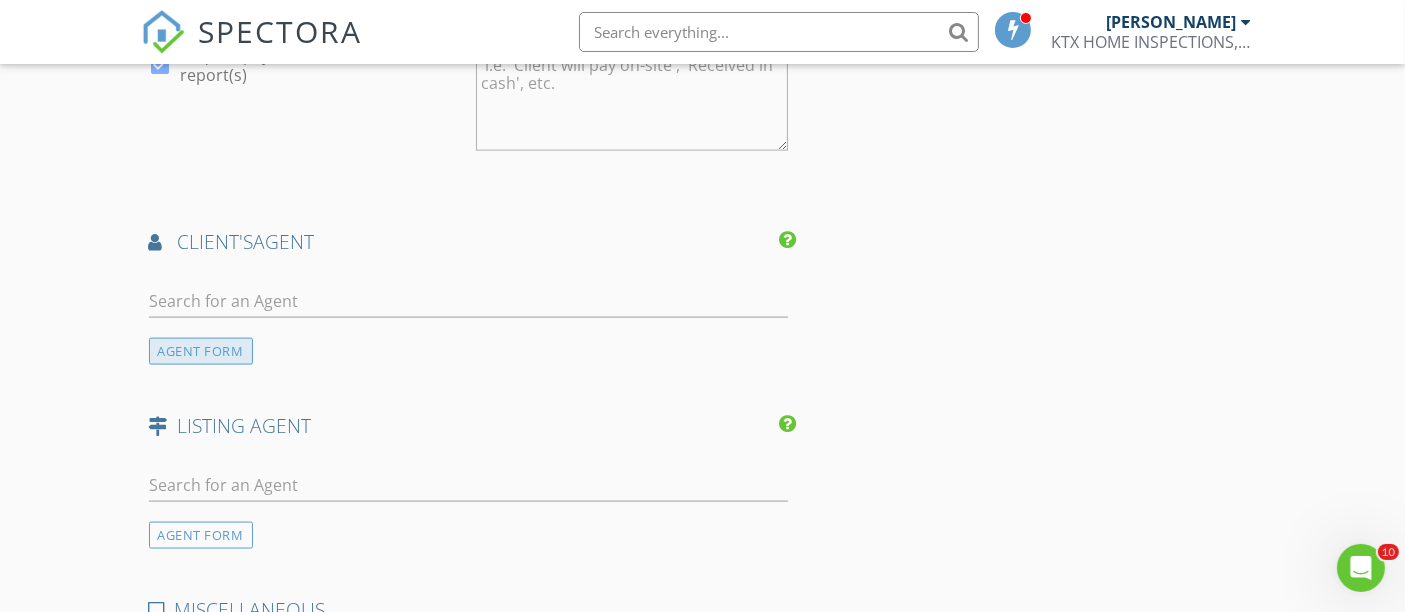 click on "AGENT FORM" at bounding box center [201, 351] 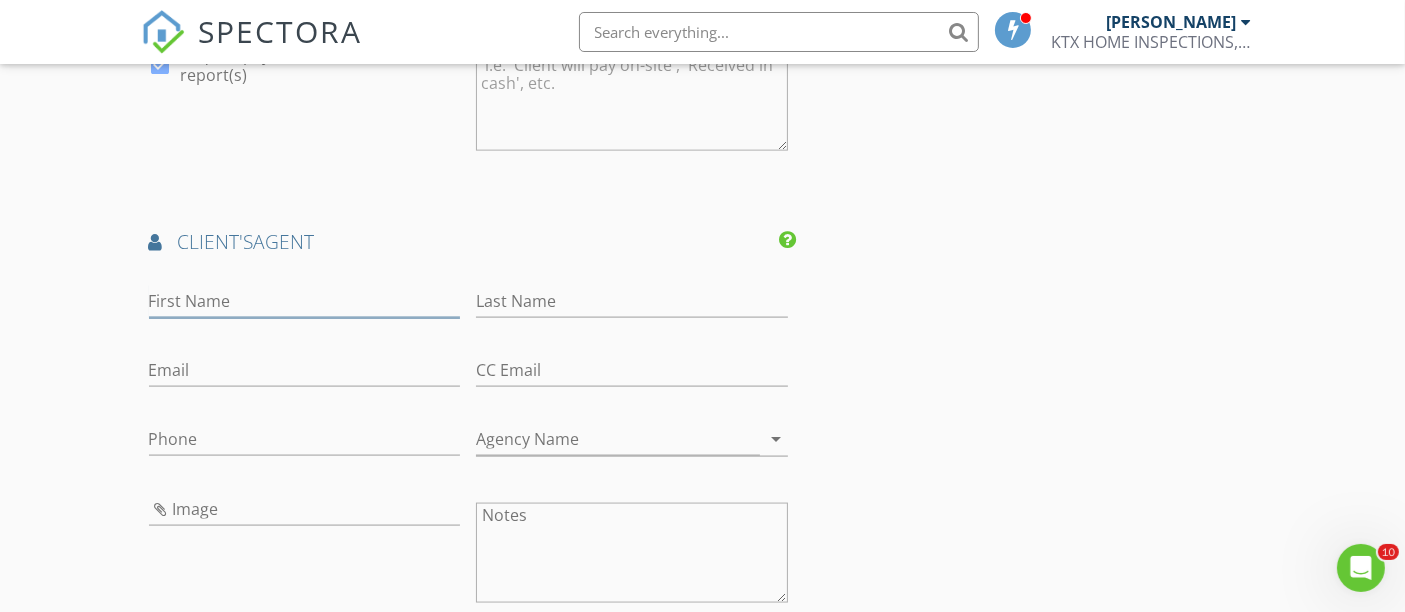 click on "First Name" at bounding box center (305, 301) 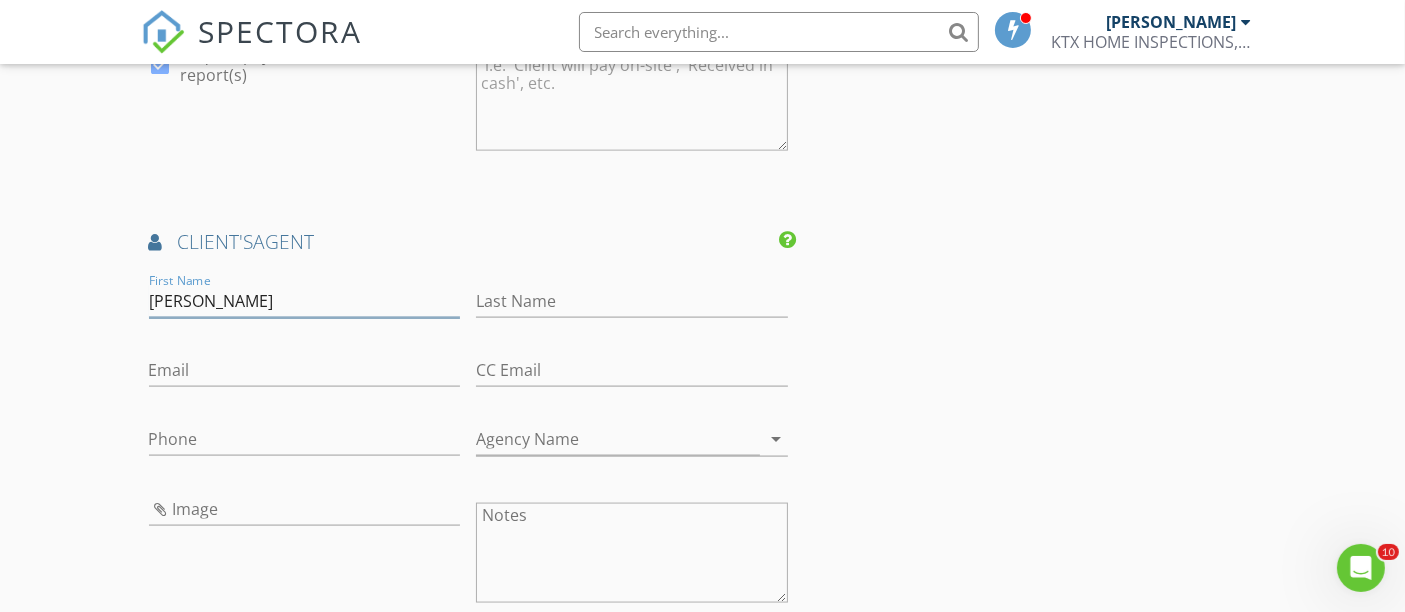 type on "Amanda" 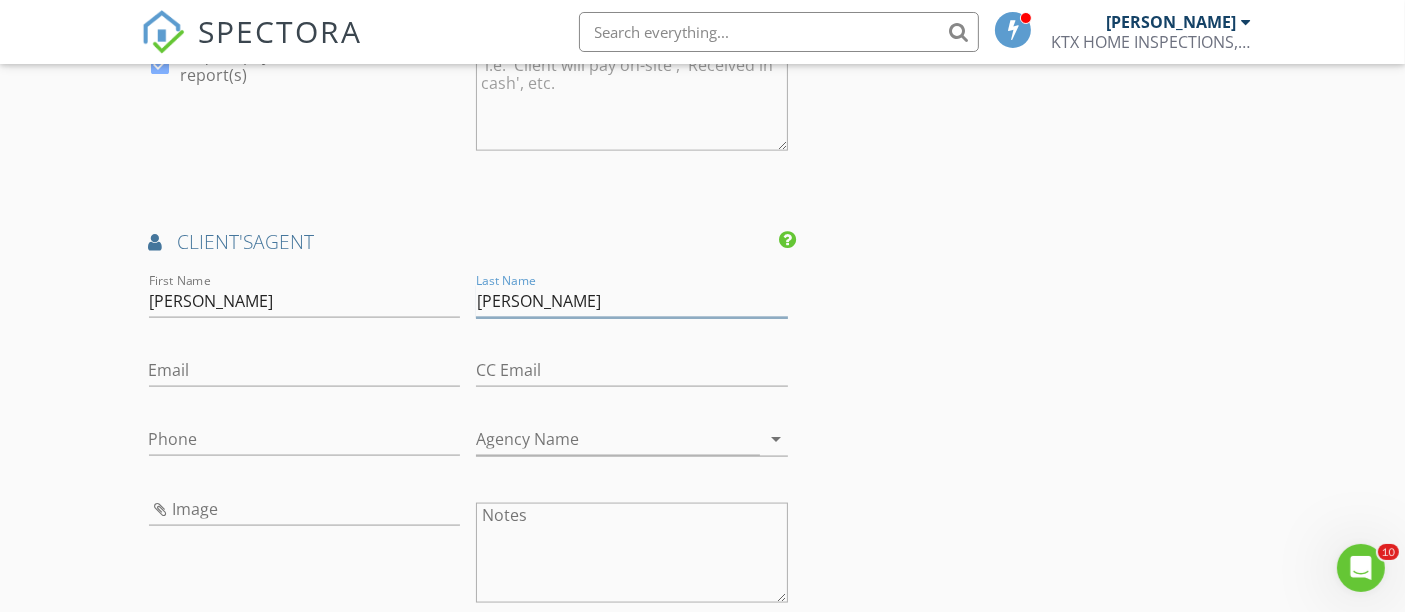 type on "Franco" 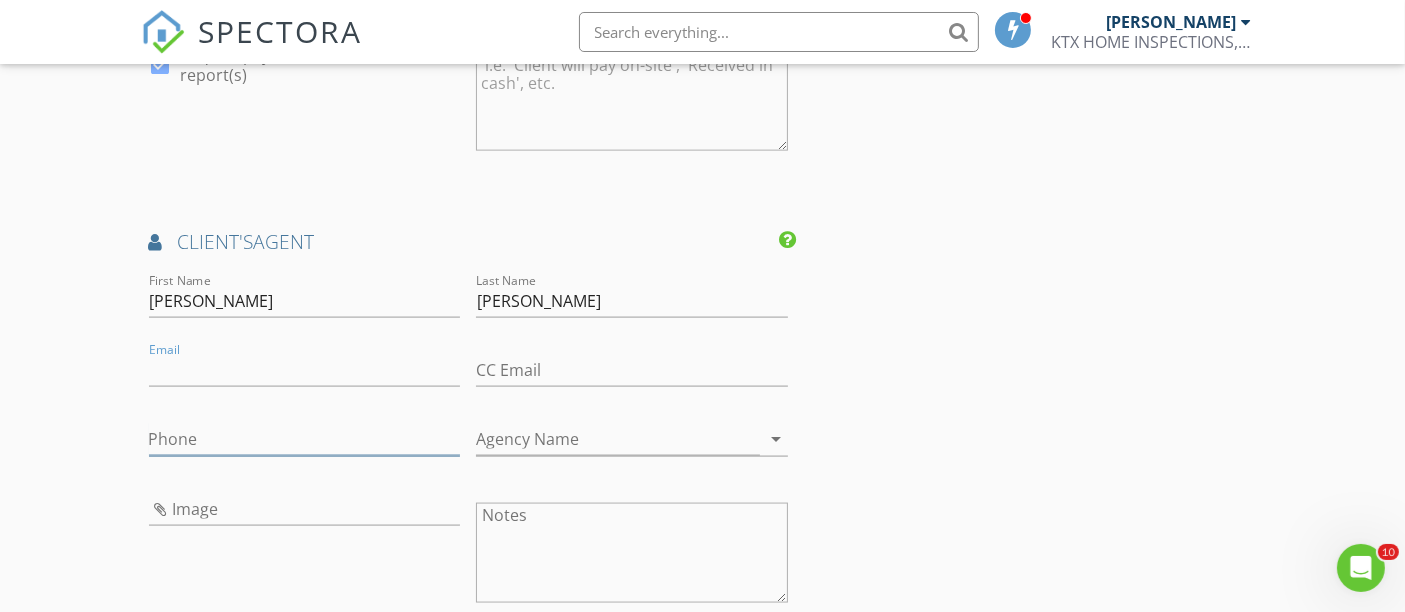 click on "Phone" at bounding box center [305, 439] 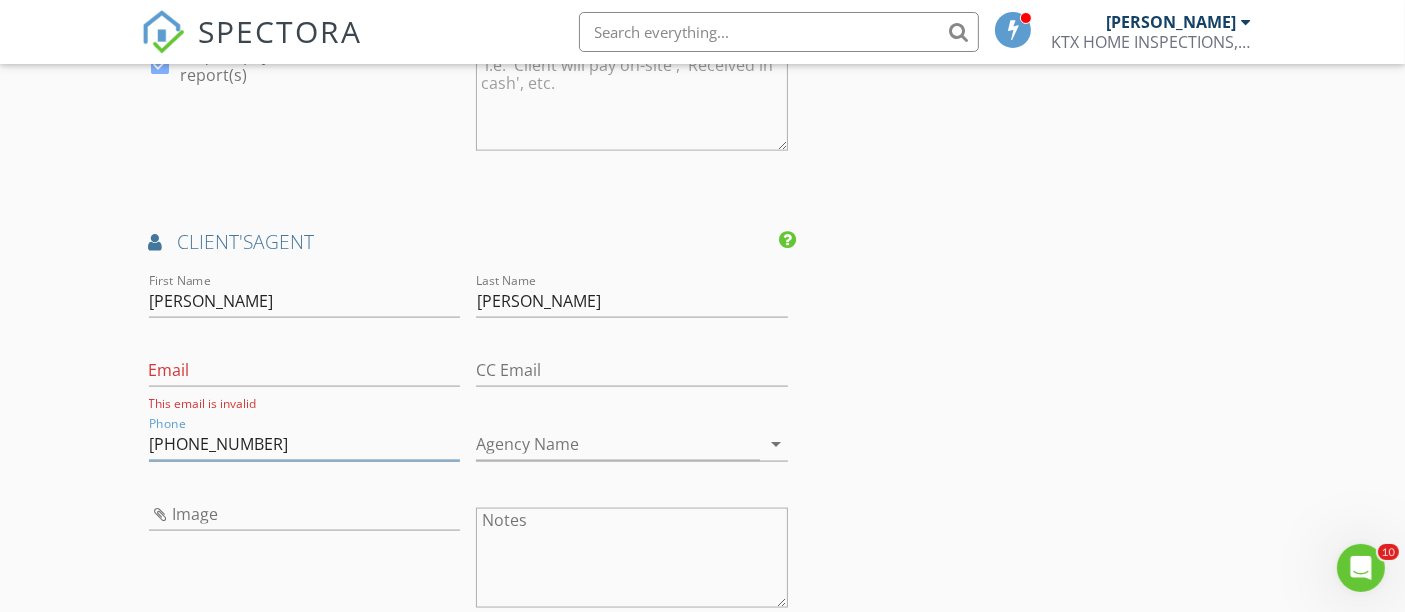 drag, startPoint x: 282, startPoint y: 433, endPoint x: 134, endPoint y: 437, distance: 148.05405 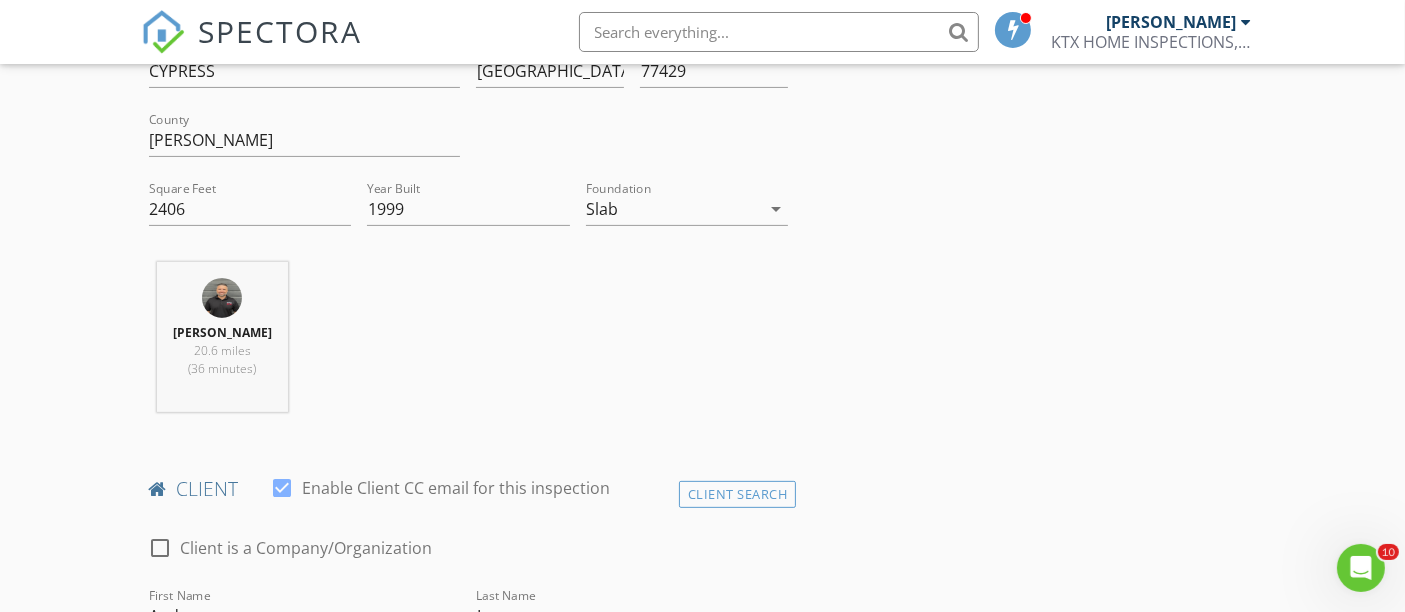 scroll, scrollTop: 444, scrollLeft: 0, axis: vertical 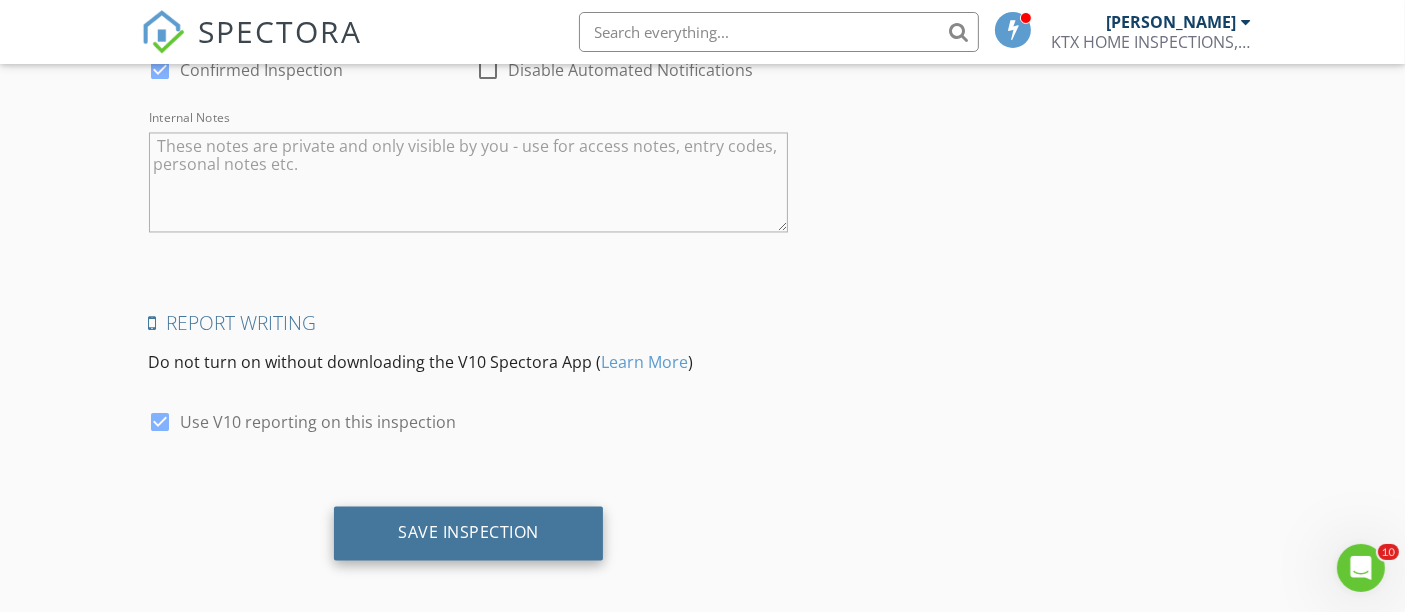 click on "Save Inspection" at bounding box center [468, 532] 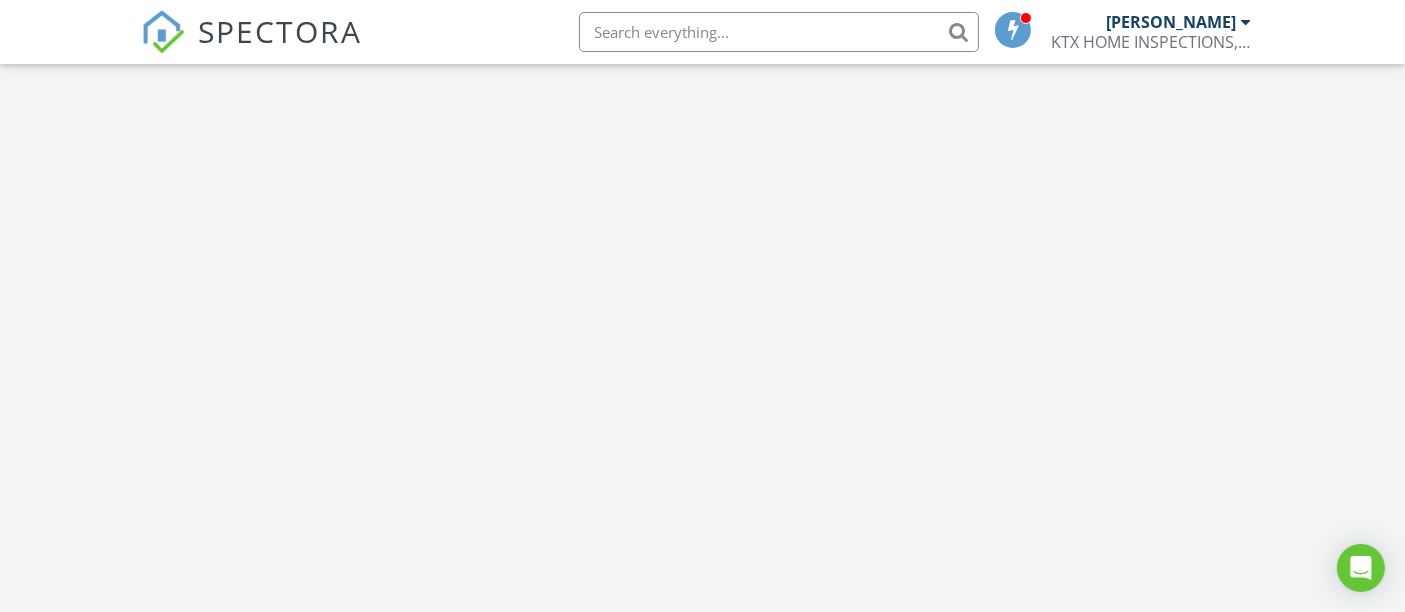 scroll, scrollTop: 888, scrollLeft: 0, axis: vertical 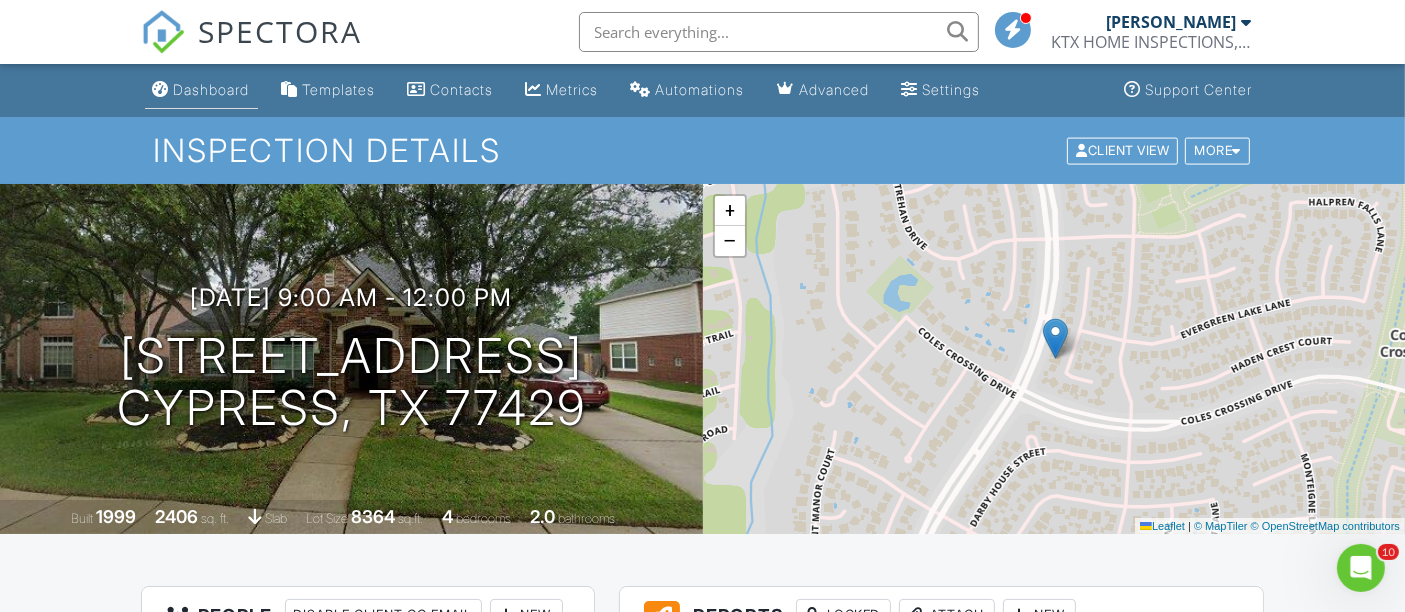 click on "Dashboard" at bounding box center [212, 89] 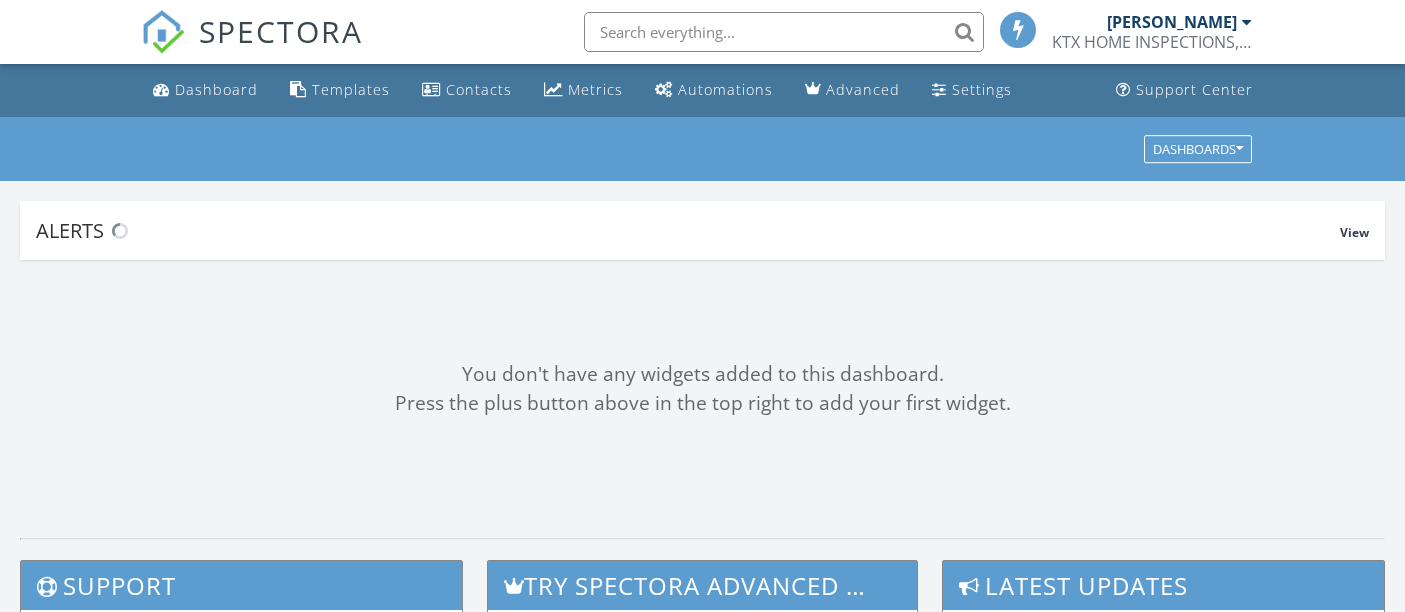 scroll, scrollTop: 0, scrollLeft: 0, axis: both 